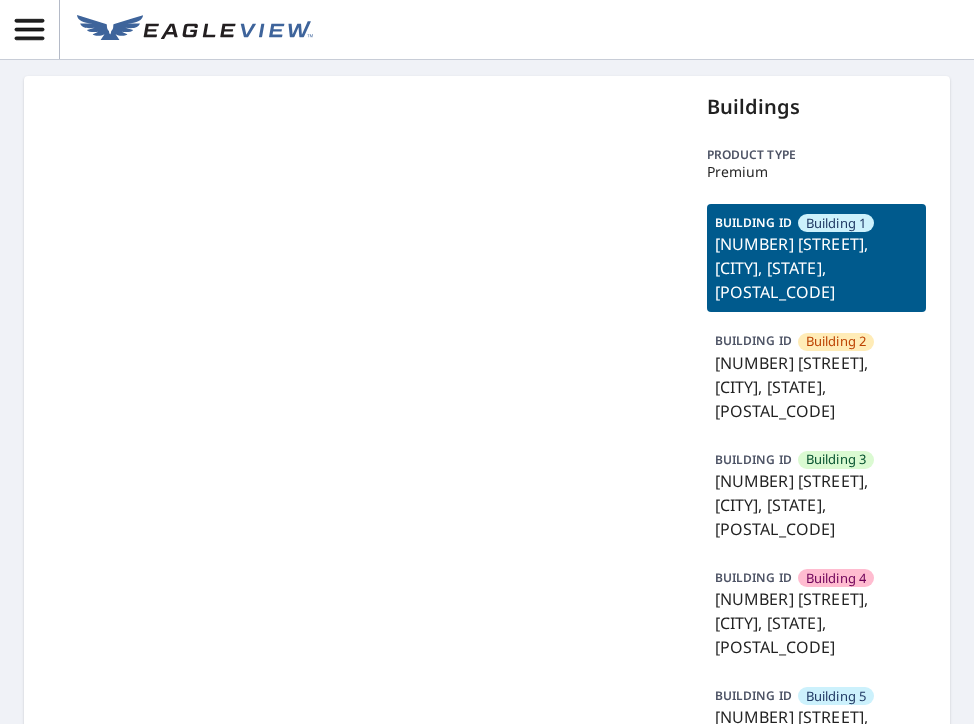 scroll, scrollTop: 0, scrollLeft: 0, axis: both 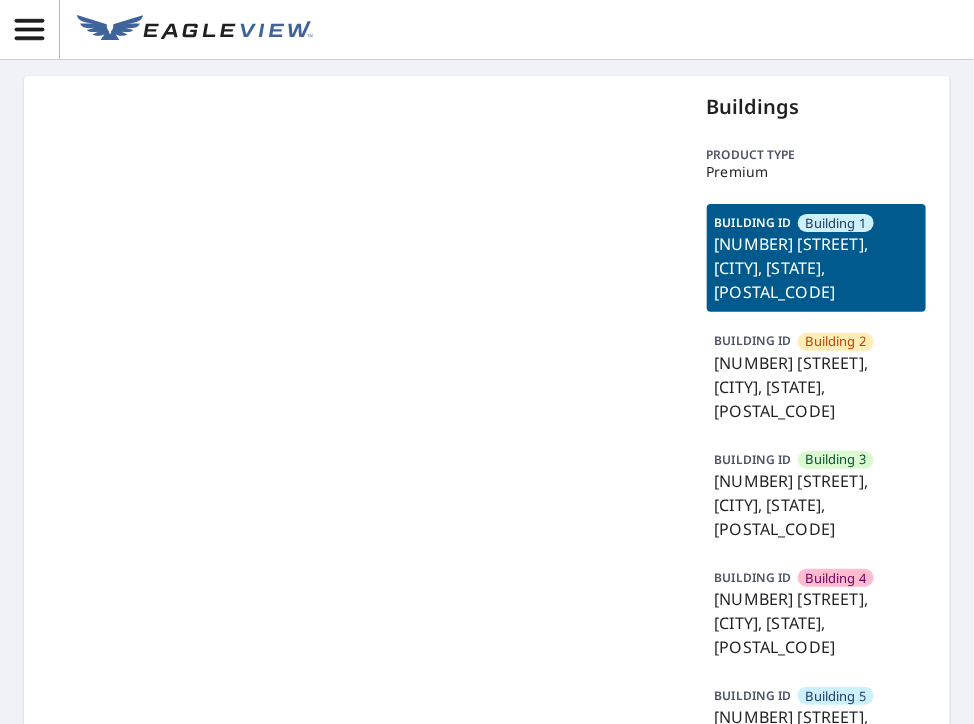 drag, startPoint x: 740, startPoint y: 377, endPoint x: 730, endPoint y: 365, distance: 15.6205 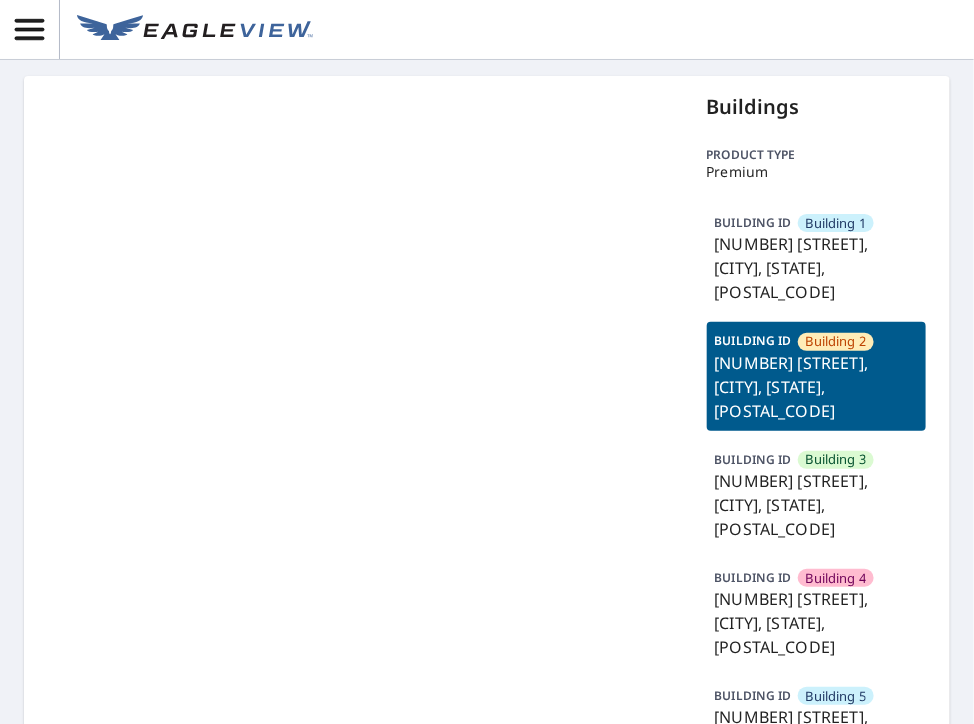 click on "10333 Research Forest Drive, Magnolia, TX, 77354" at bounding box center [817, 268] 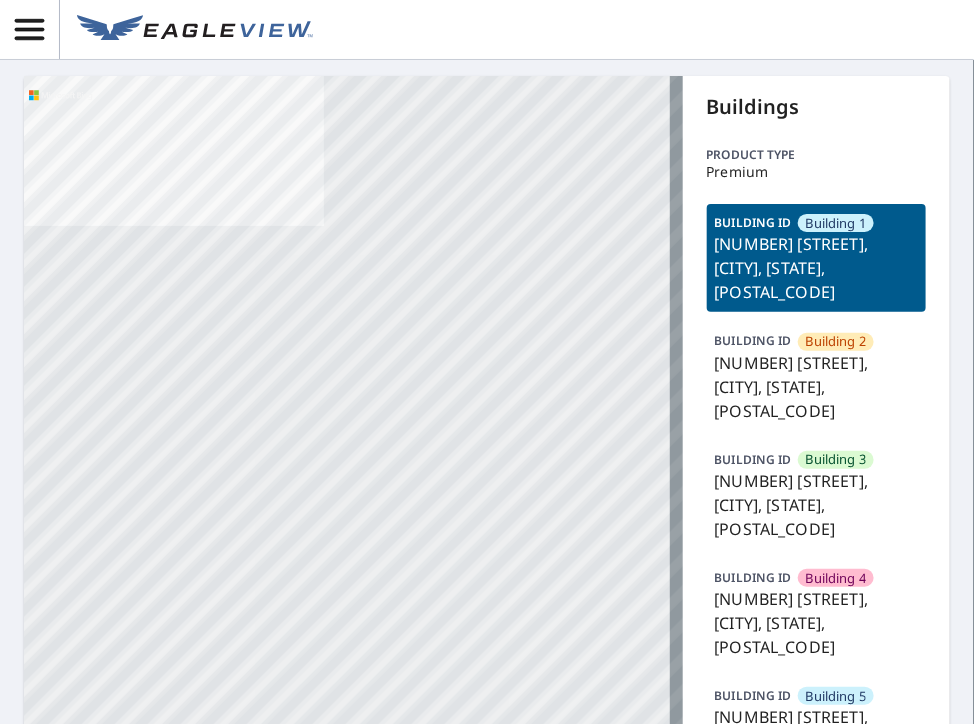 drag, startPoint x: 745, startPoint y: 392, endPoint x: 737, endPoint y: 316, distance: 76.41989 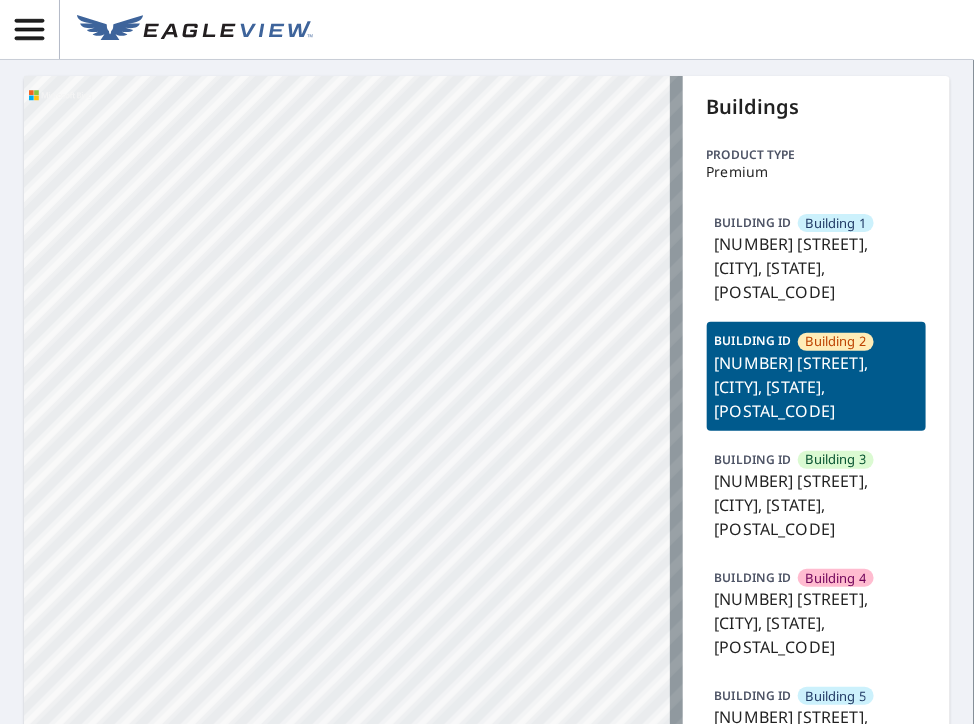 click on "10333 Research Forest Drive, Magnolia, TX, 77354" at bounding box center [817, 268] 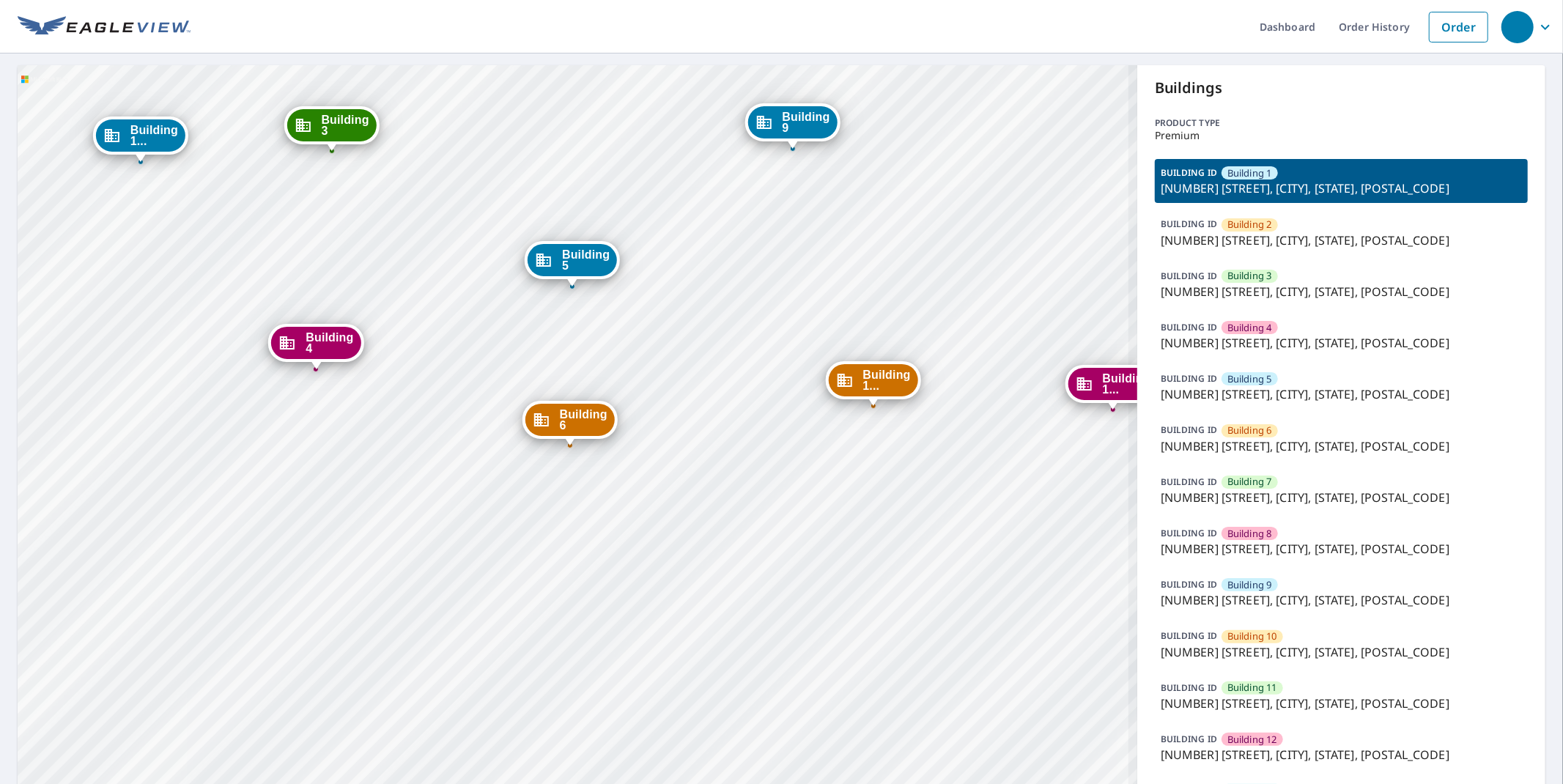 drag, startPoint x: 413, startPoint y: 286, endPoint x: 613, endPoint y: 555, distance: 335.2029 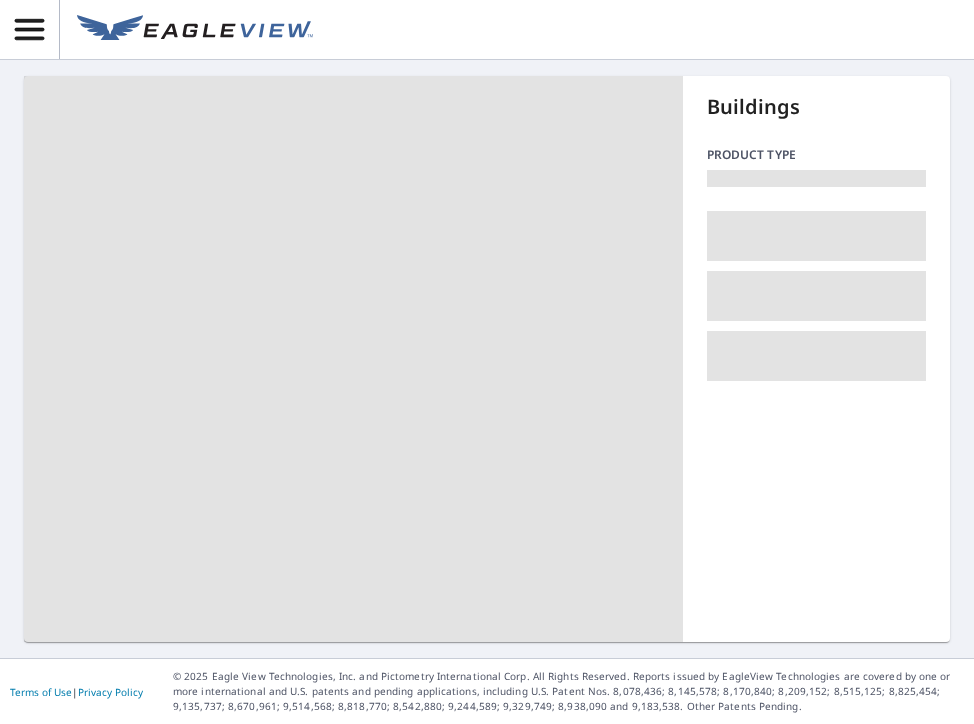 scroll, scrollTop: 0, scrollLeft: 0, axis: both 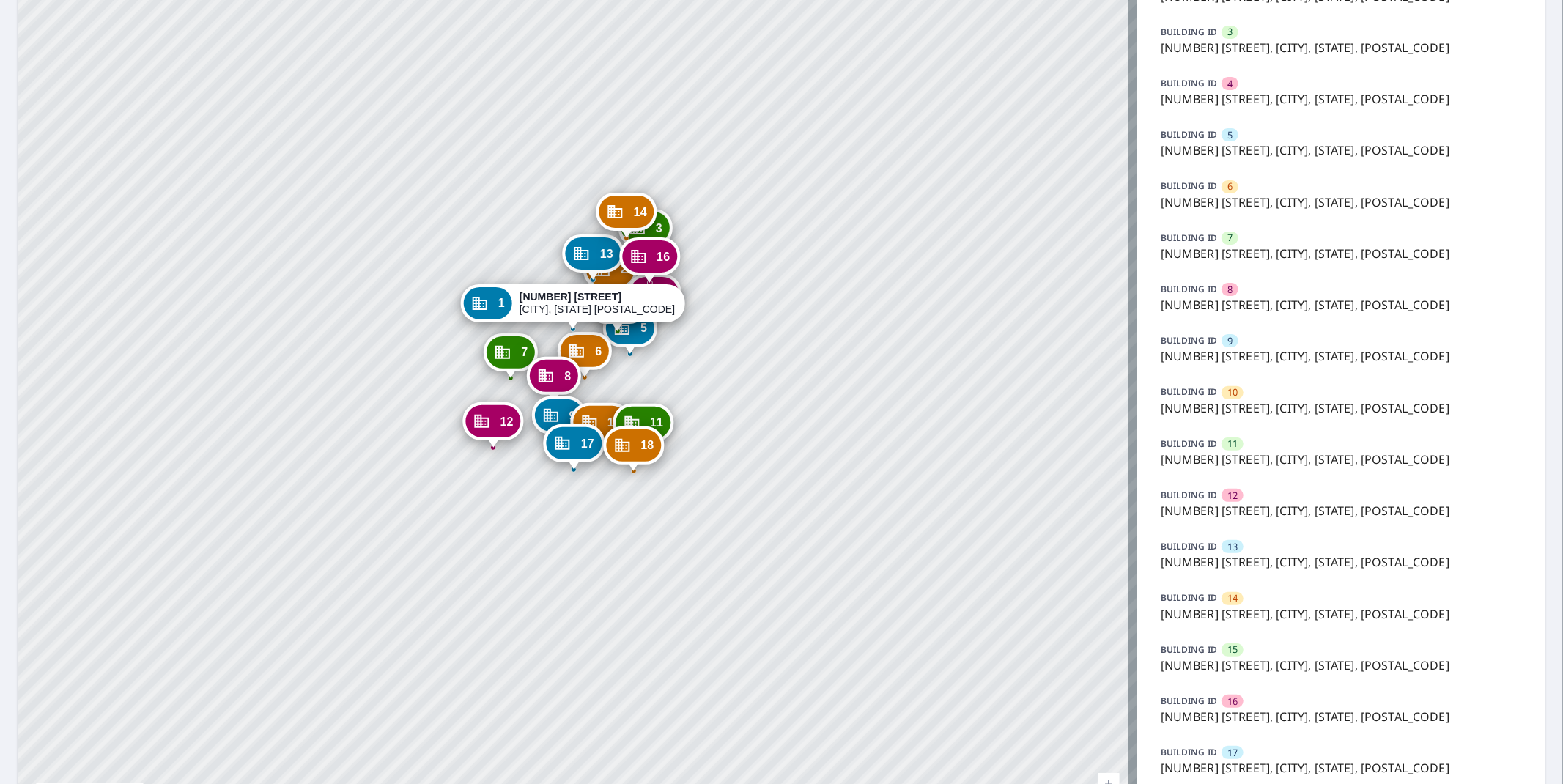 click on "[NUMBER] [STREET], [CITY], [STATE], [POSTAL_CODE]" at bounding box center (1341, 768) 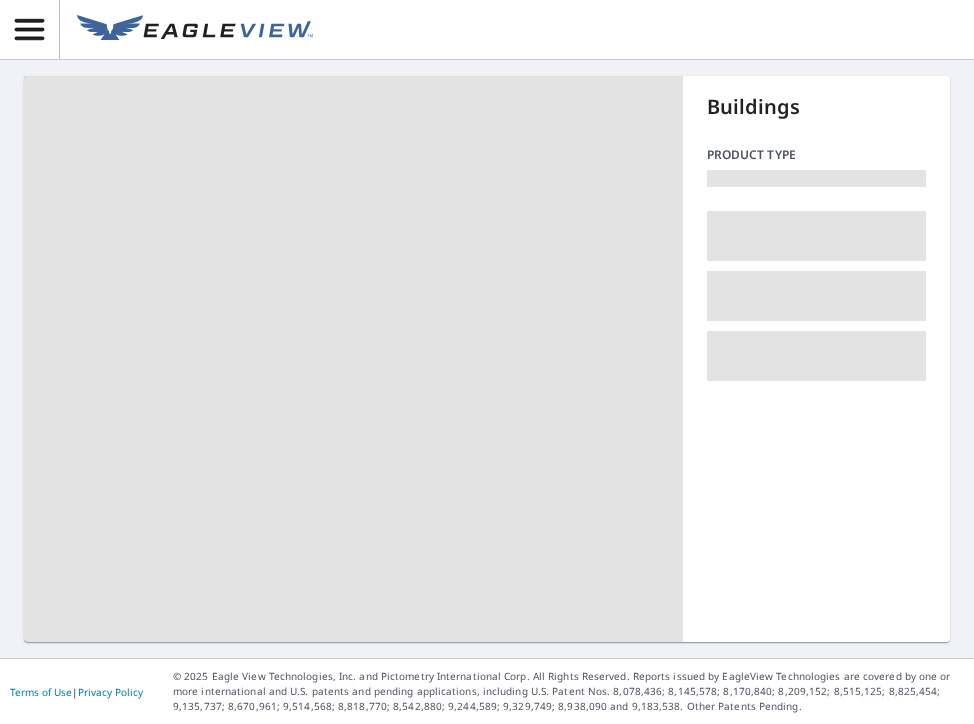 scroll, scrollTop: 0, scrollLeft: 0, axis: both 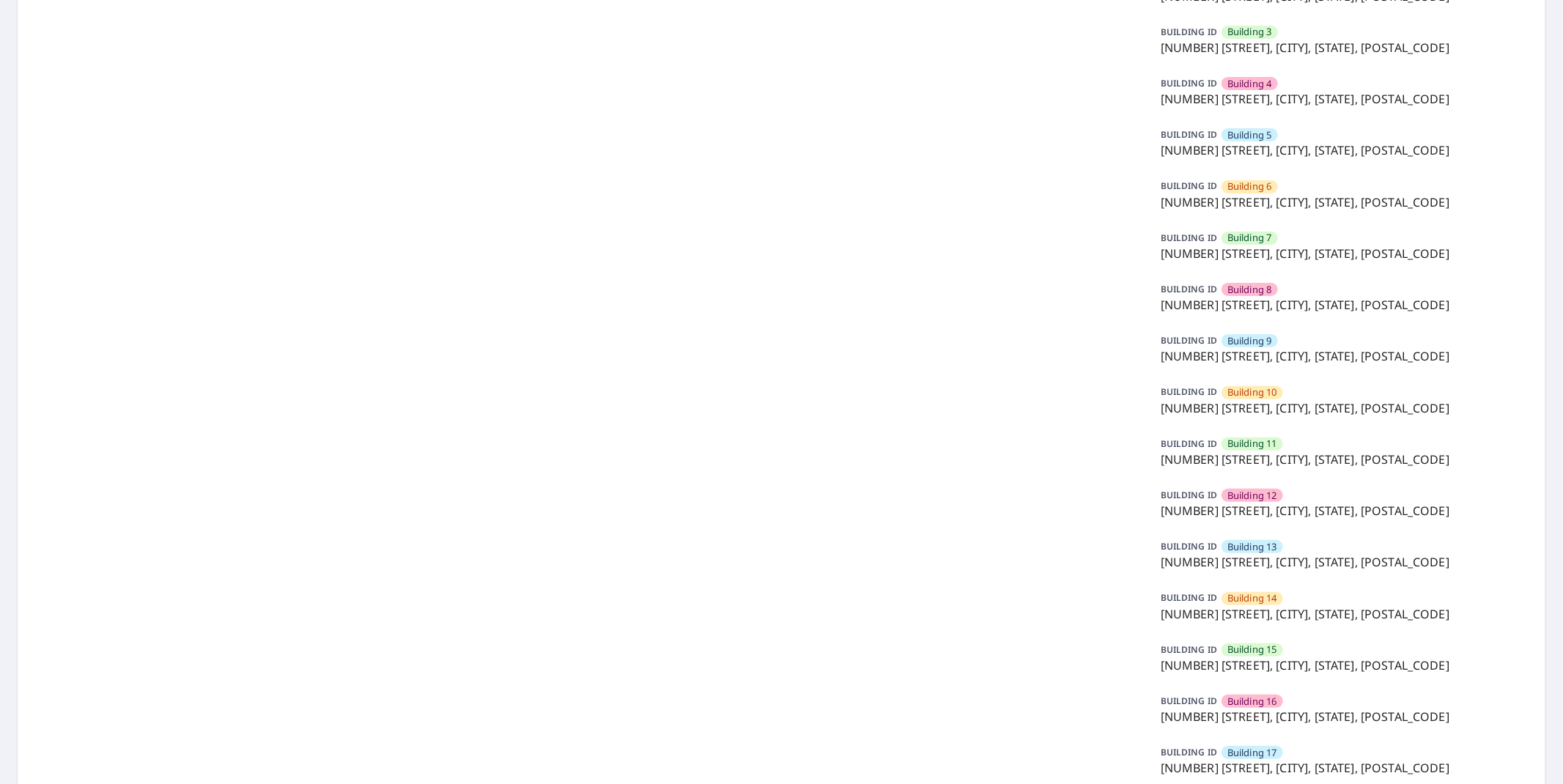 click on "8851 Springside Lane East, Indianapolis, IN, 46260" at bounding box center (1341, 562) 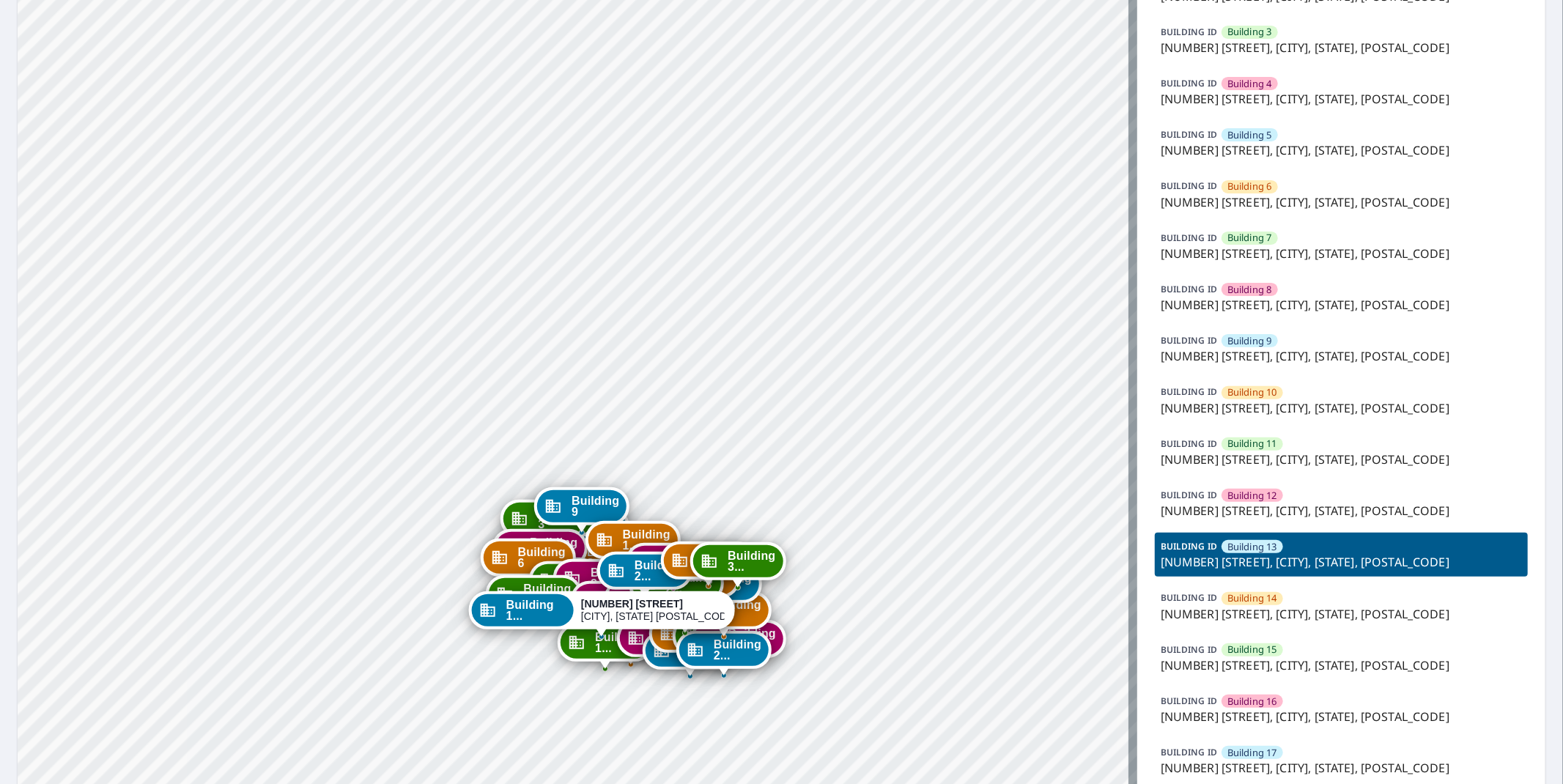 drag, startPoint x: 839, startPoint y: 646, endPoint x: 790, endPoint y: 577, distance: 84.6286 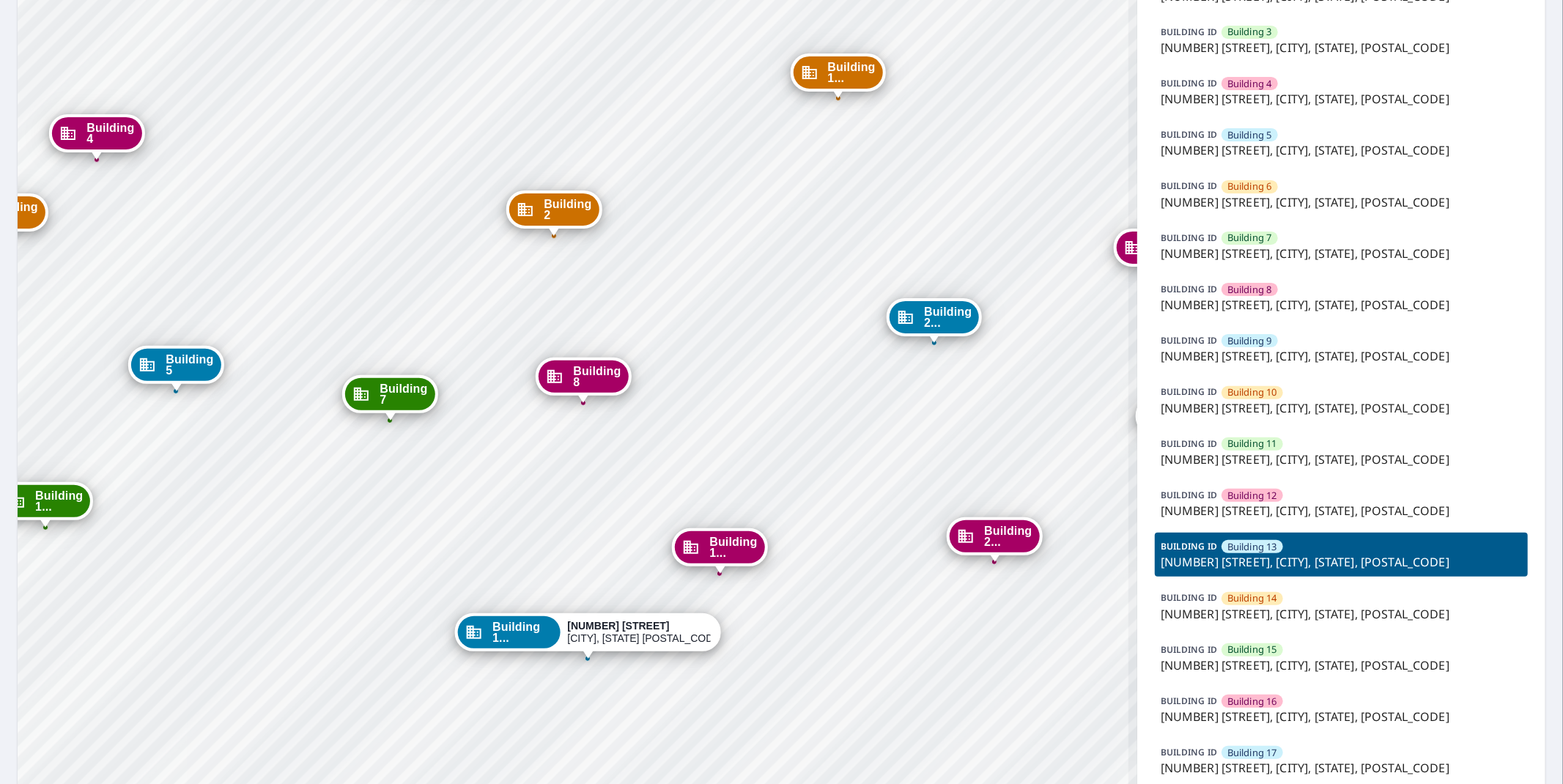 drag, startPoint x: 579, startPoint y: 536, endPoint x: 627, endPoint y: 485, distance: 70.03571 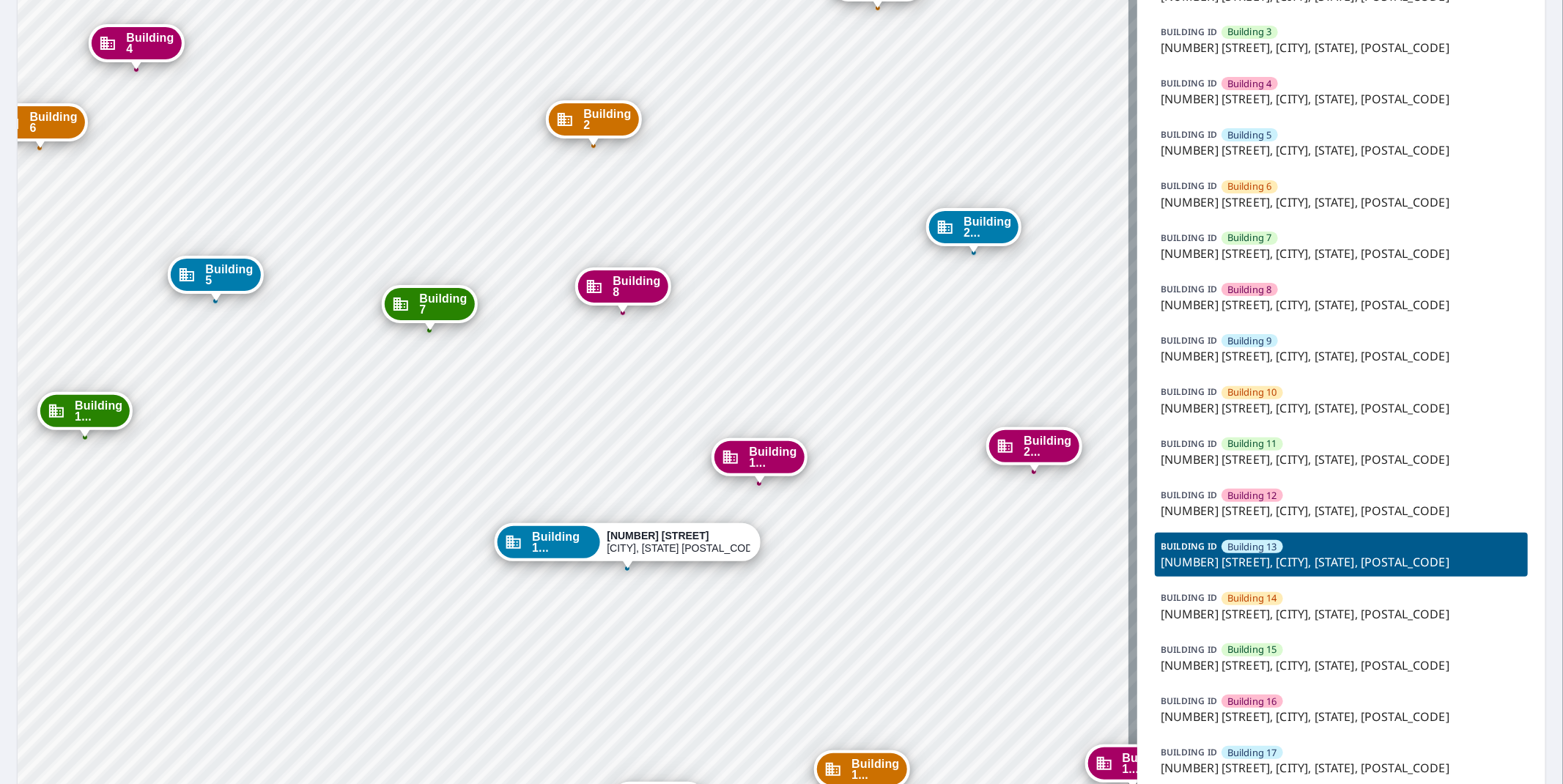 click on "8851 Springside Lane East, Indianapolis, IN, 46260" at bounding box center (1341, 511) 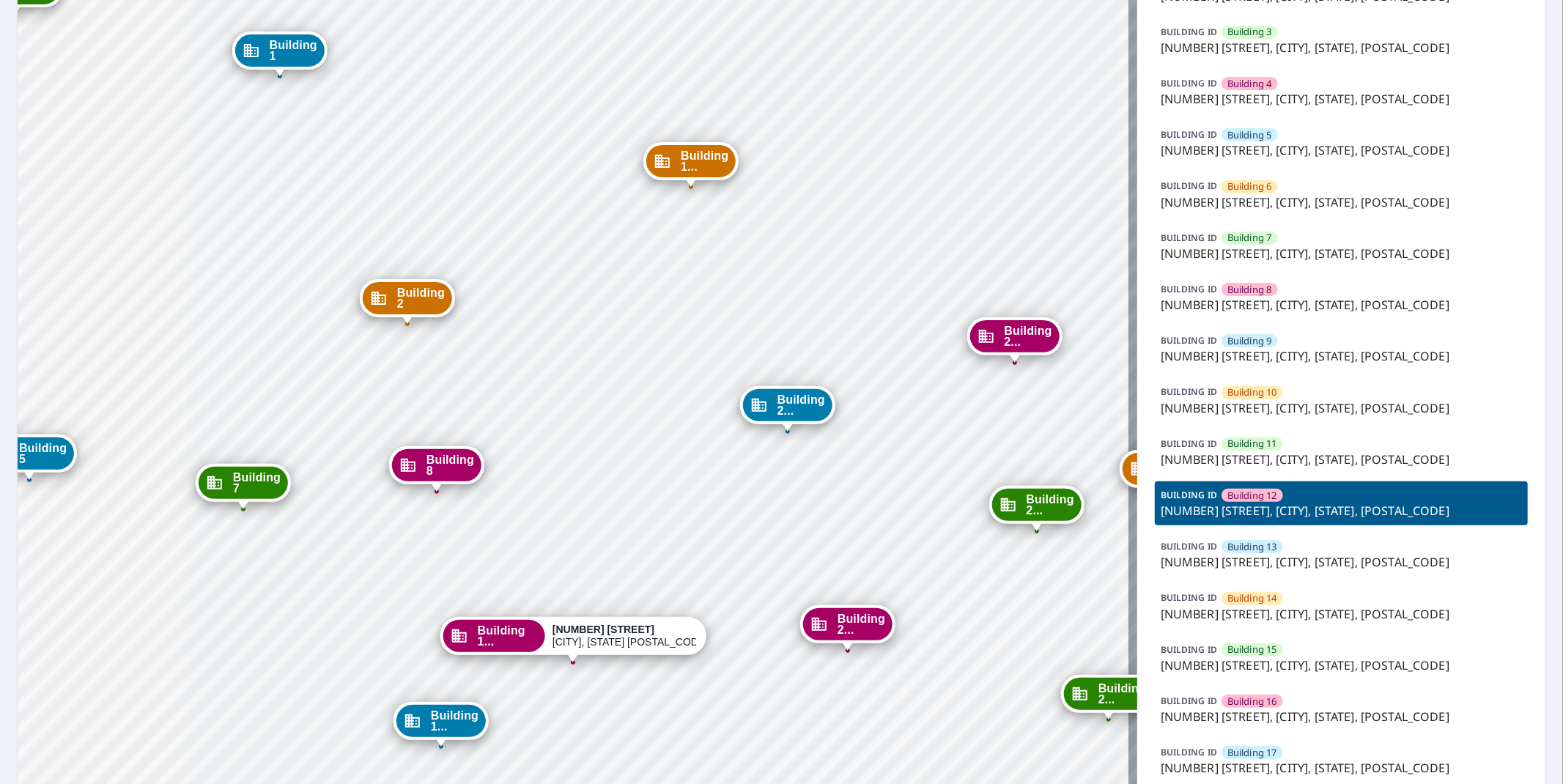 click on "8851 Springside Lane East, Indianapolis, IN, 46260" at bounding box center (1341, 562) 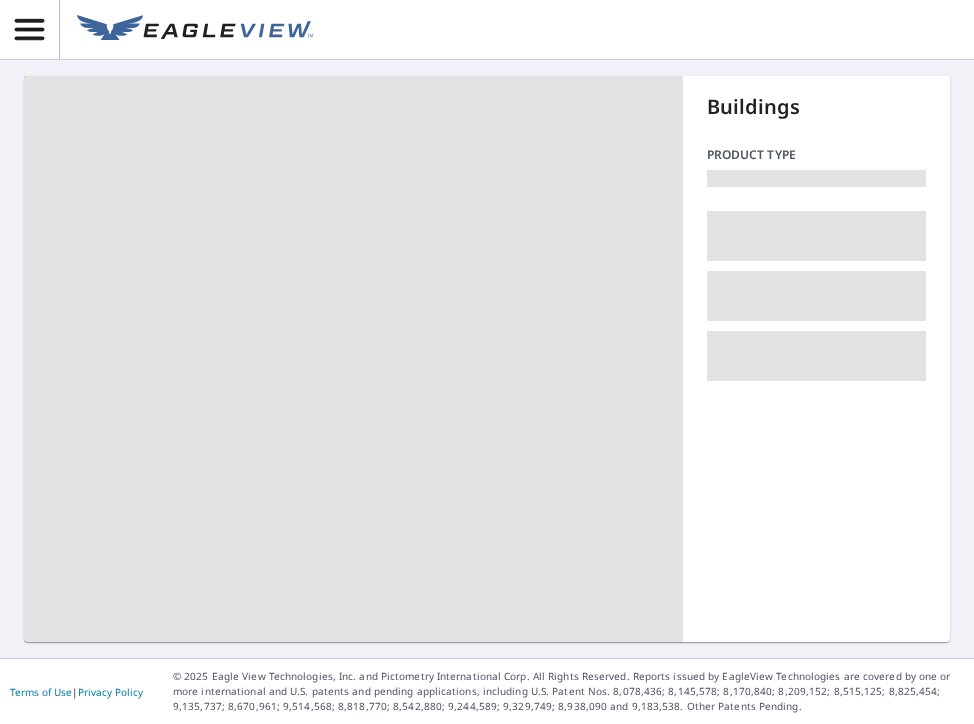 scroll, scrollTop: 0, scrollLeft: 0, axis: both 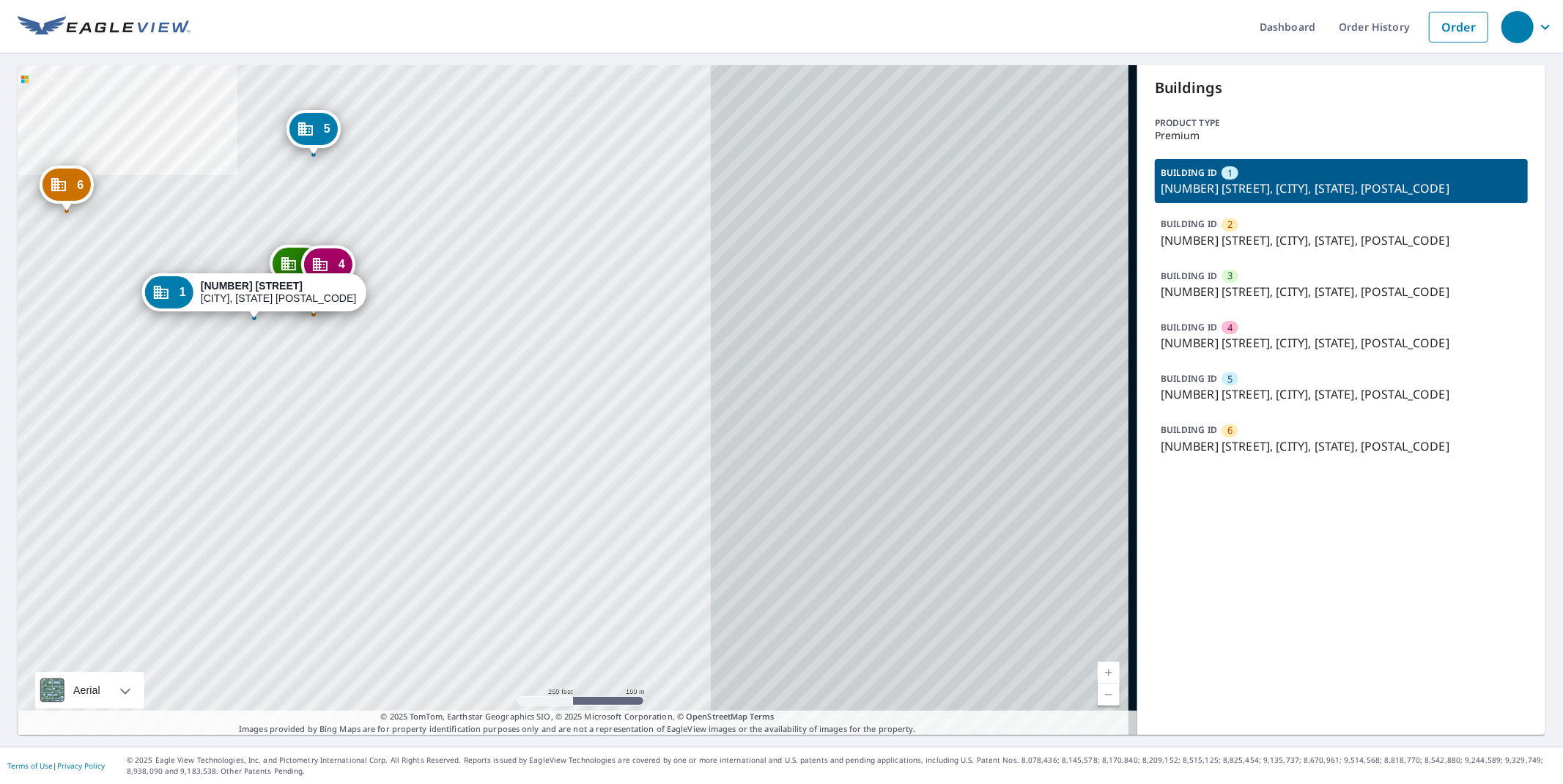 click on "12501 Broadway St, Pearland, TX, 77584" at bounding box center (1341, 394) 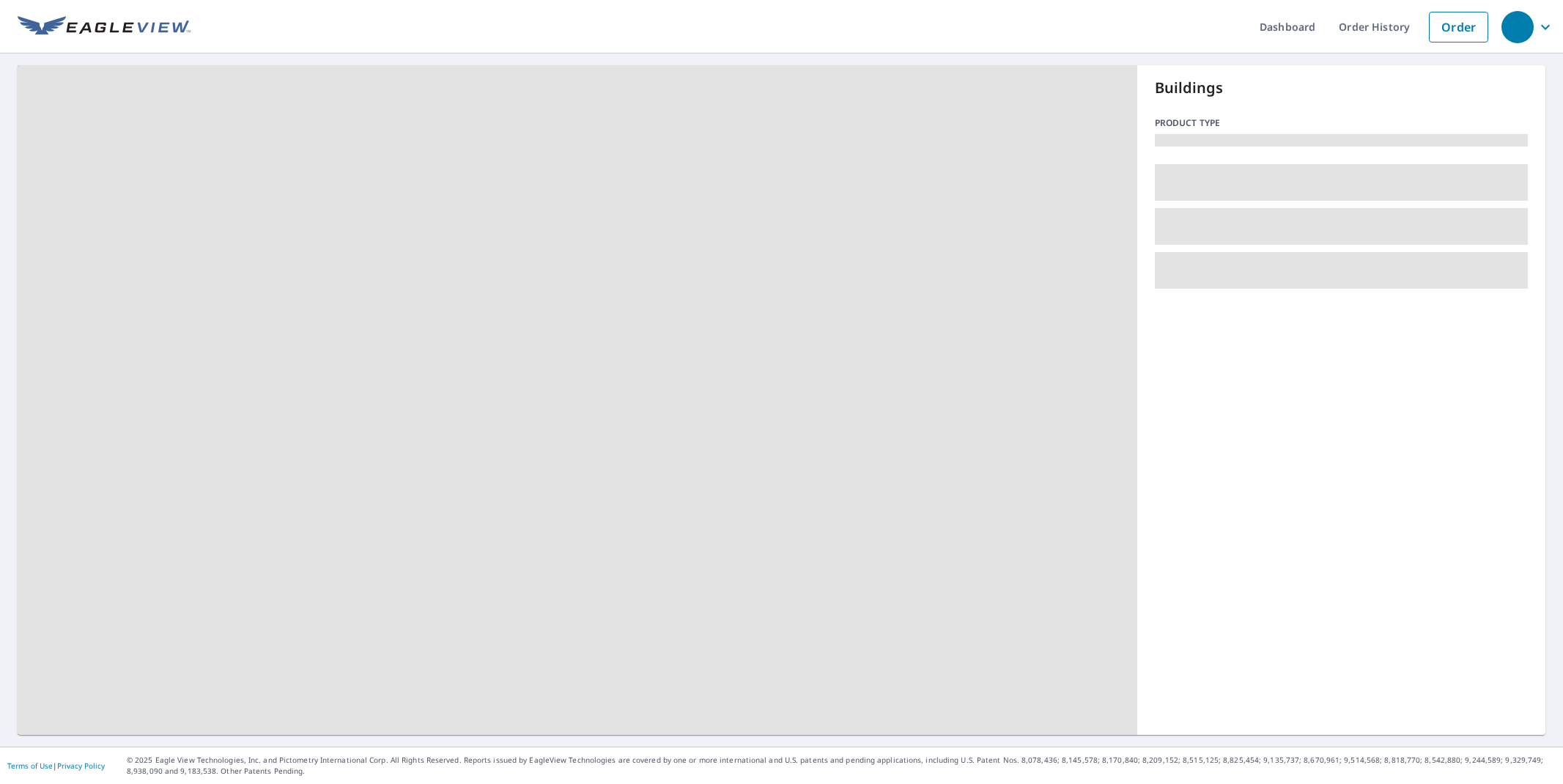 scroll, scrollTop: 0, scrollLeft: 0, axis: both 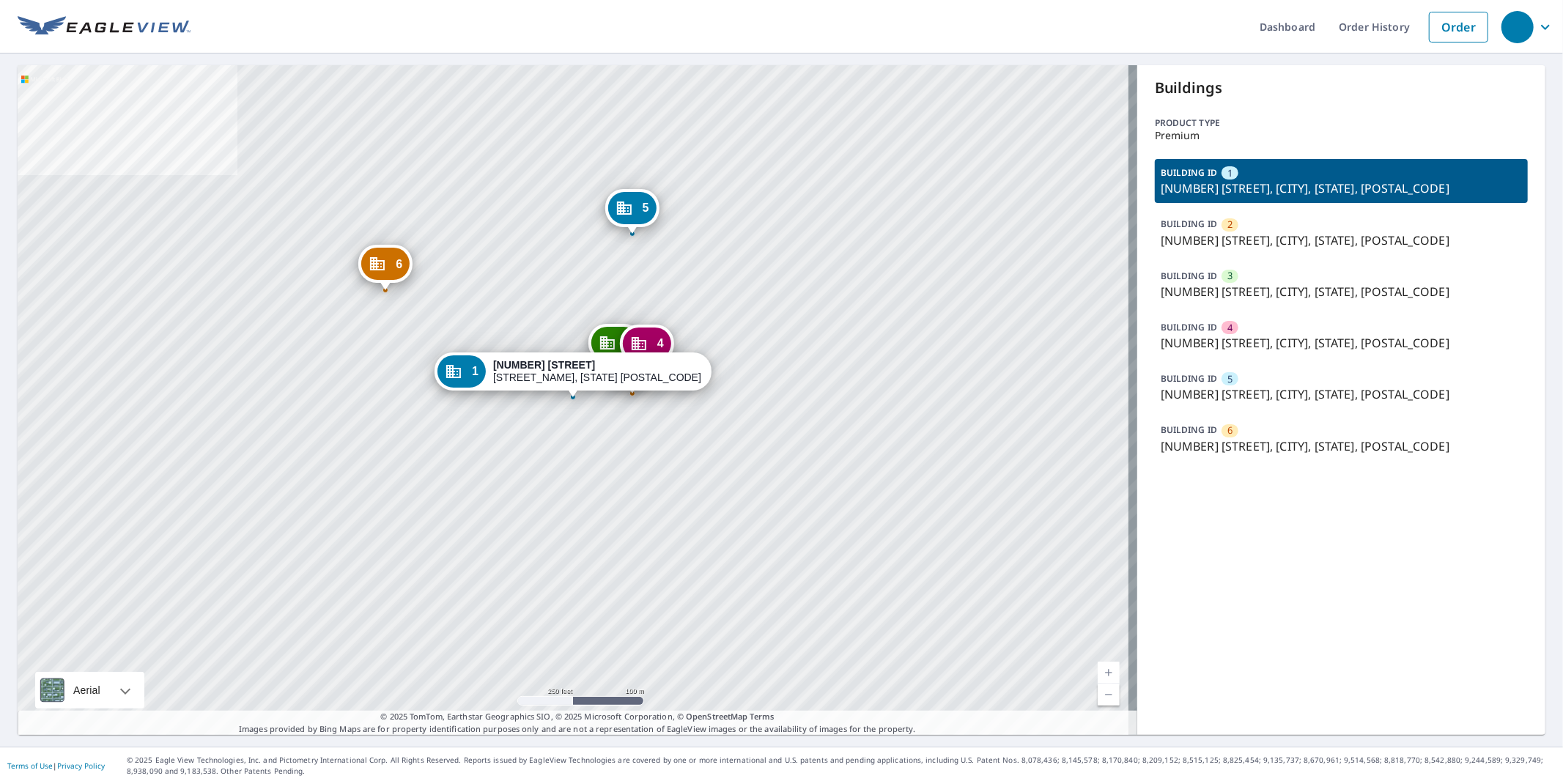 click on "12501 Broadway St, Pearland, TX, 77584" at bounding box center [1341, 394] 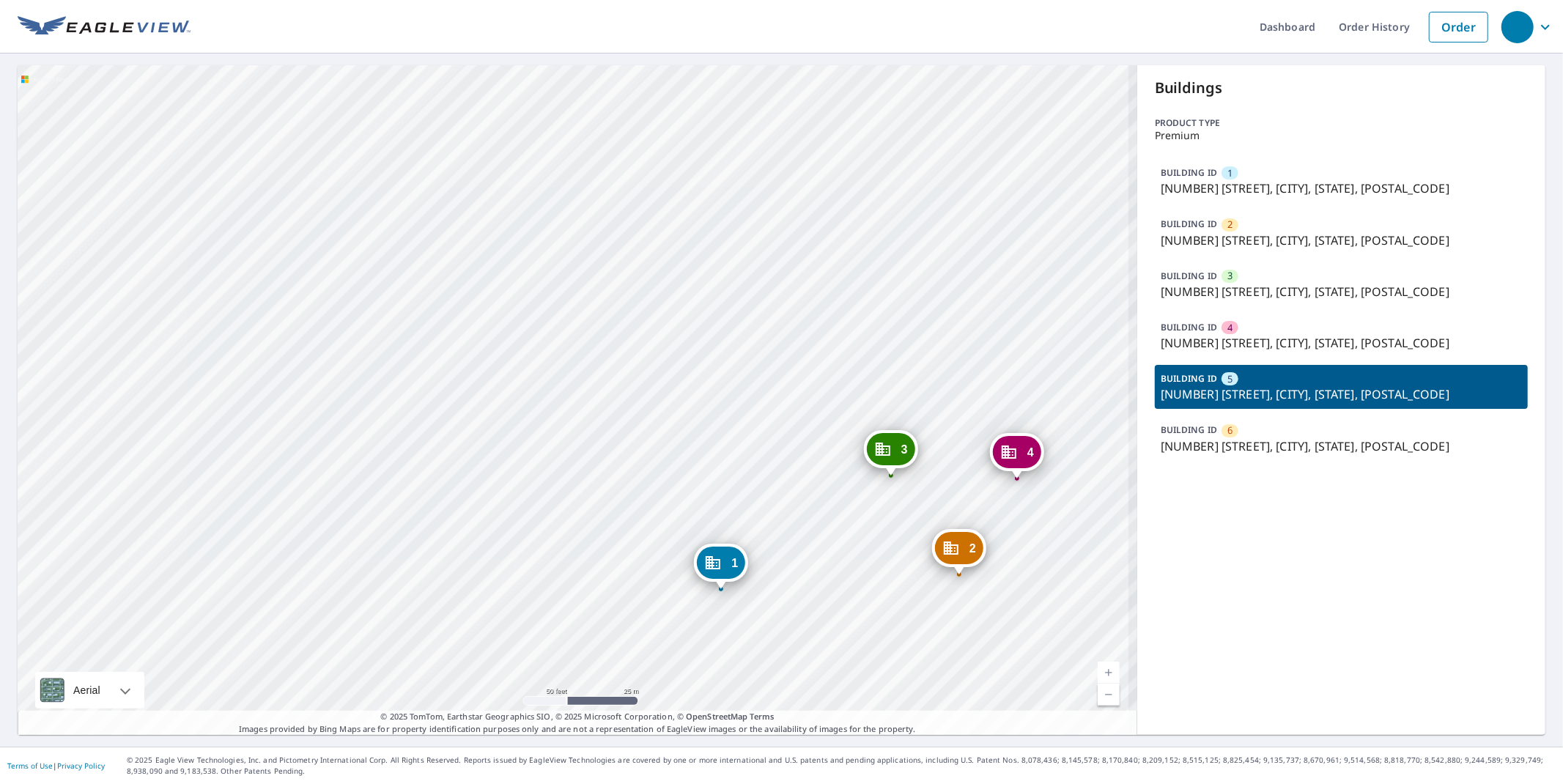 drag, startPoint x: 469, startPoint y: 459, endPoint x: 448, endPoint y: 243, distance: 217.01843 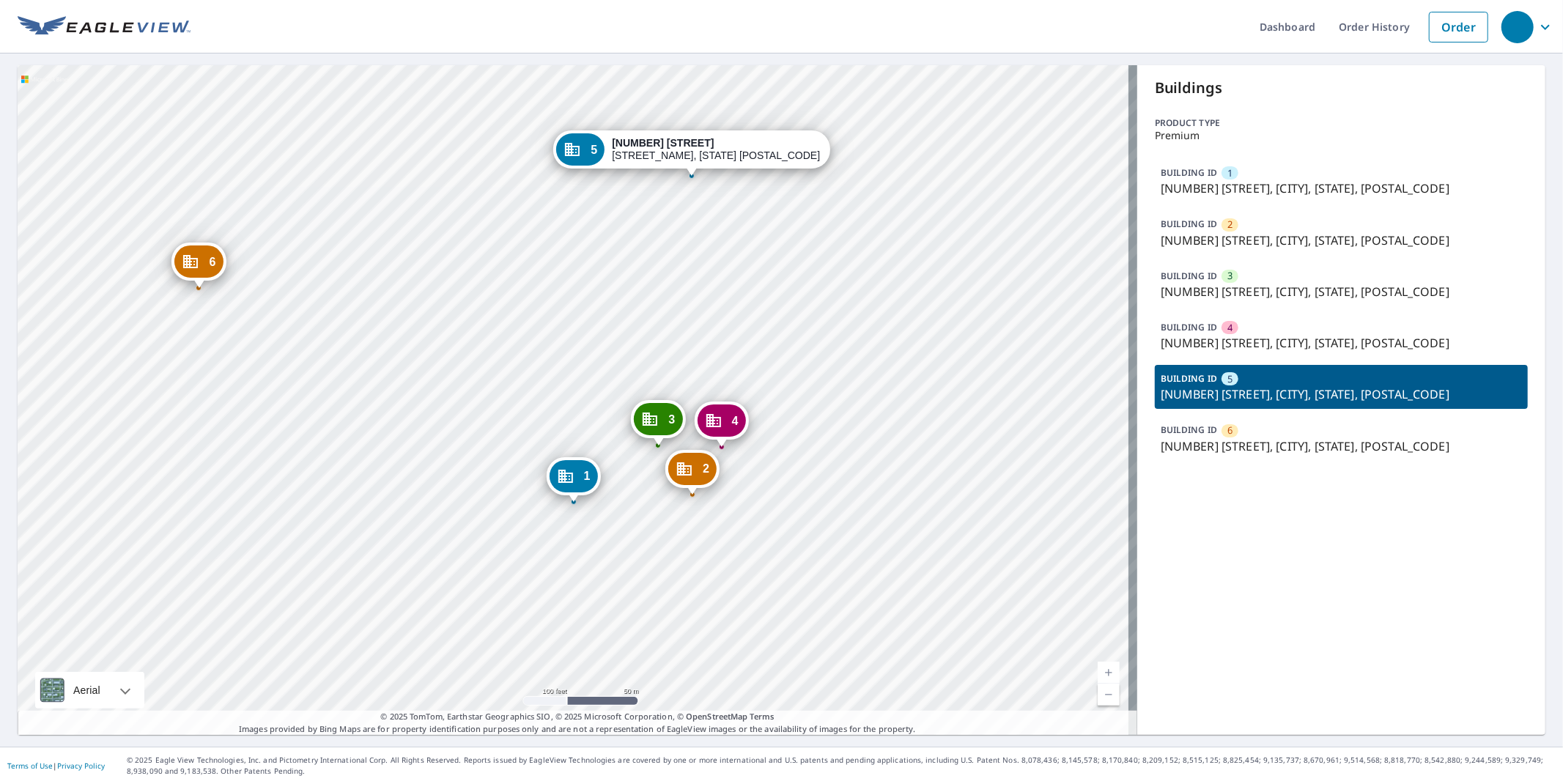 drag, startPoint x: 633, startPoint y: 287, endPoint x: 633, endPoint y: 303, distance: 16 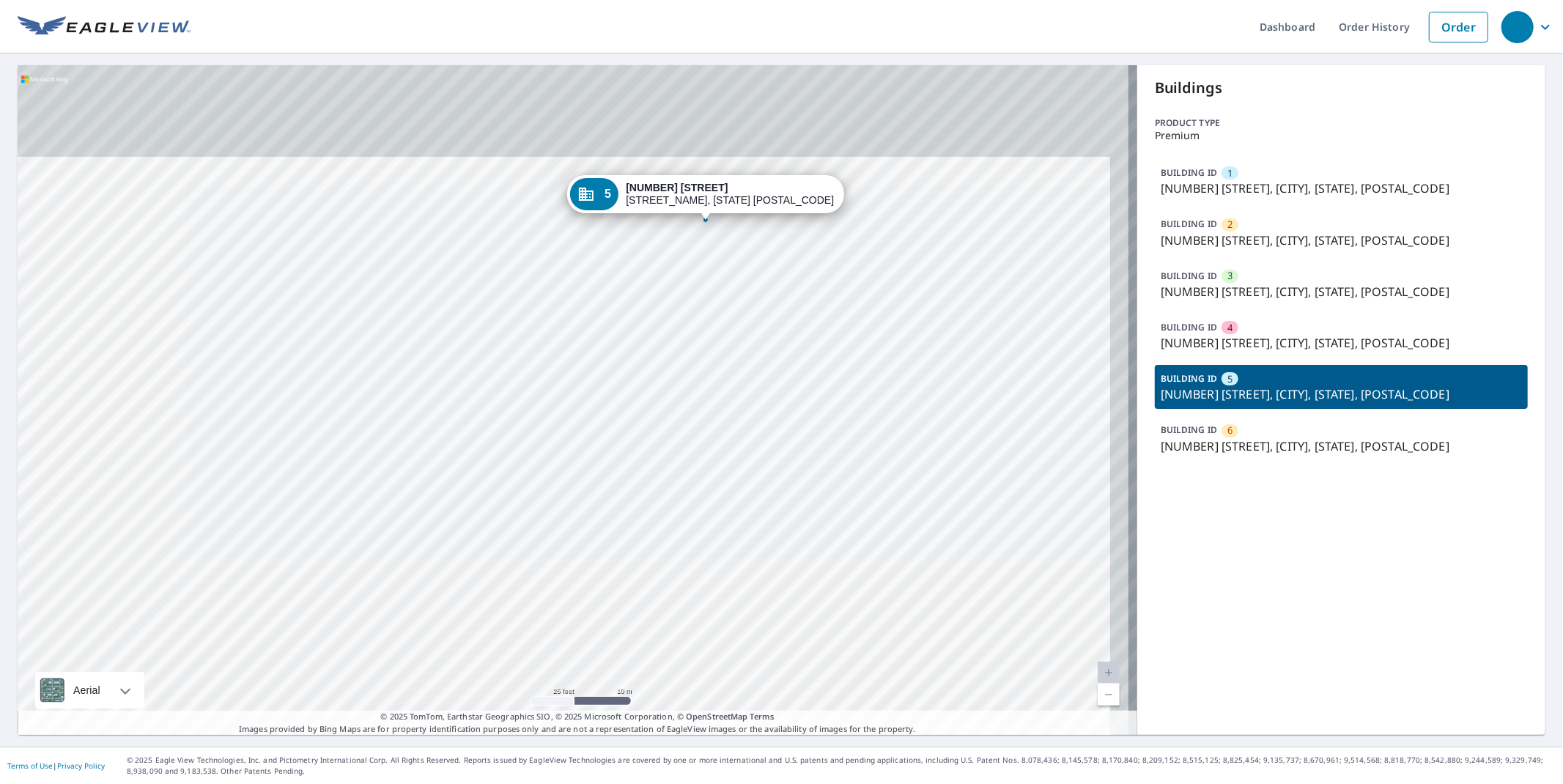 drag, startPoint x: 679, startPoint y: 375, endPoint x: 669, endPoint y: 472, distance: 97.5141 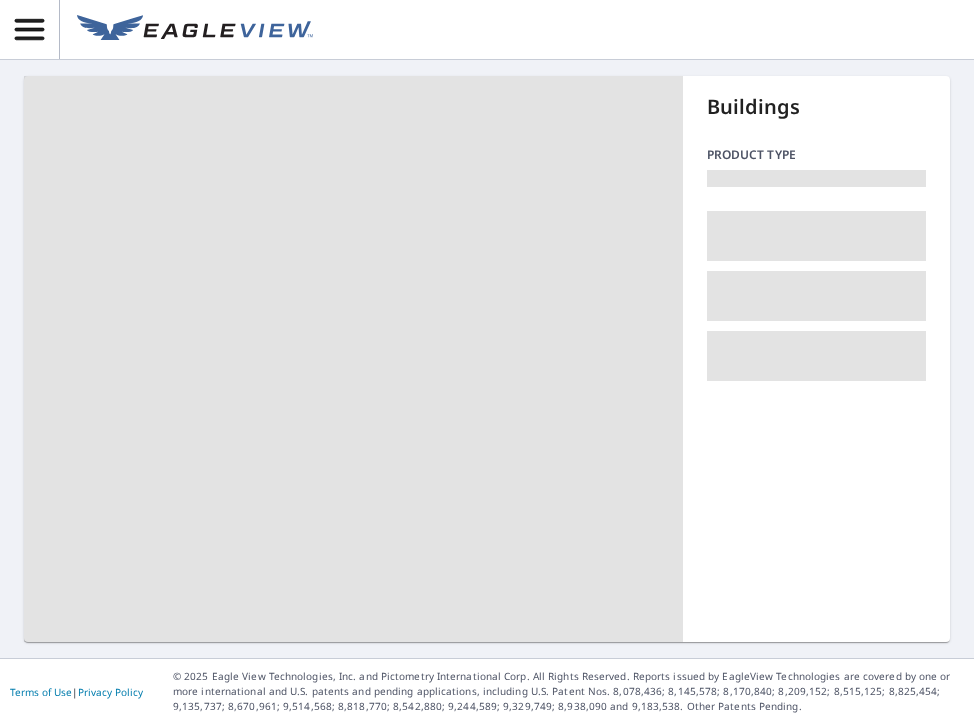 scroll, scrollTop: 0, scrollLeft: 0, axis: both 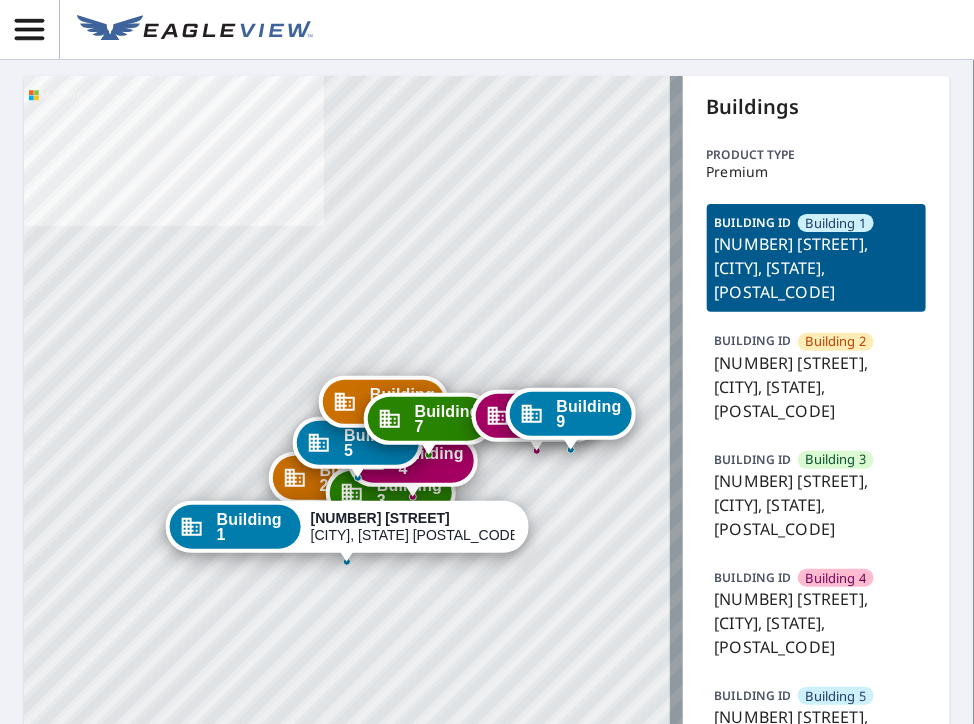 click on "[NUMBER] [STREET], [CITY], [STATE], [POSTAL_CODE]" at bounding box center (817, 387) 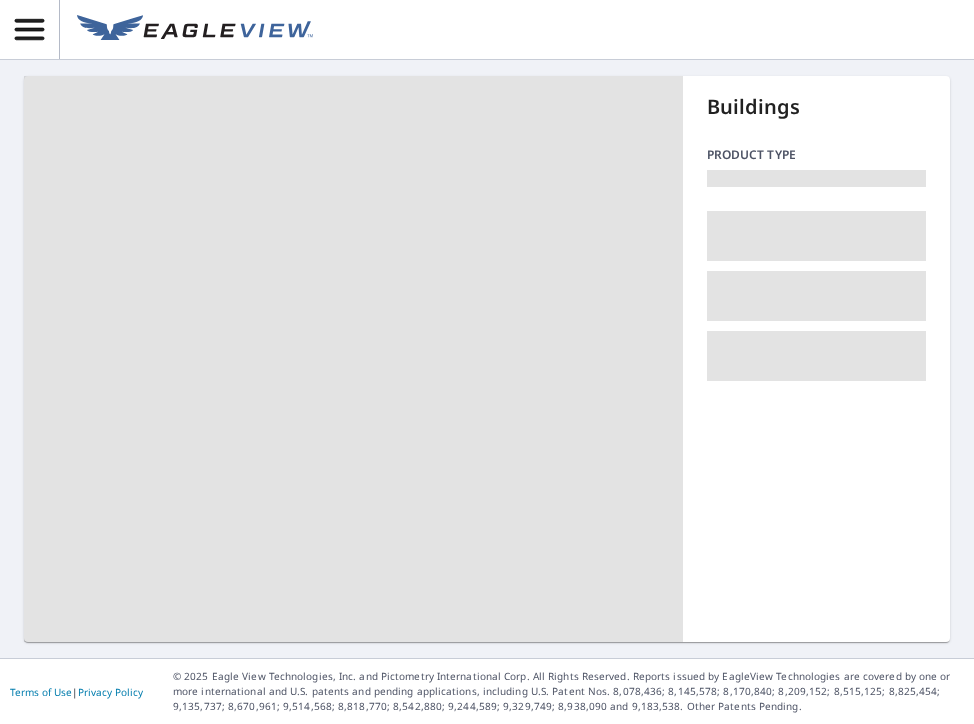scroll, scrollTop: 0, scrollLeft: 0, axis: both 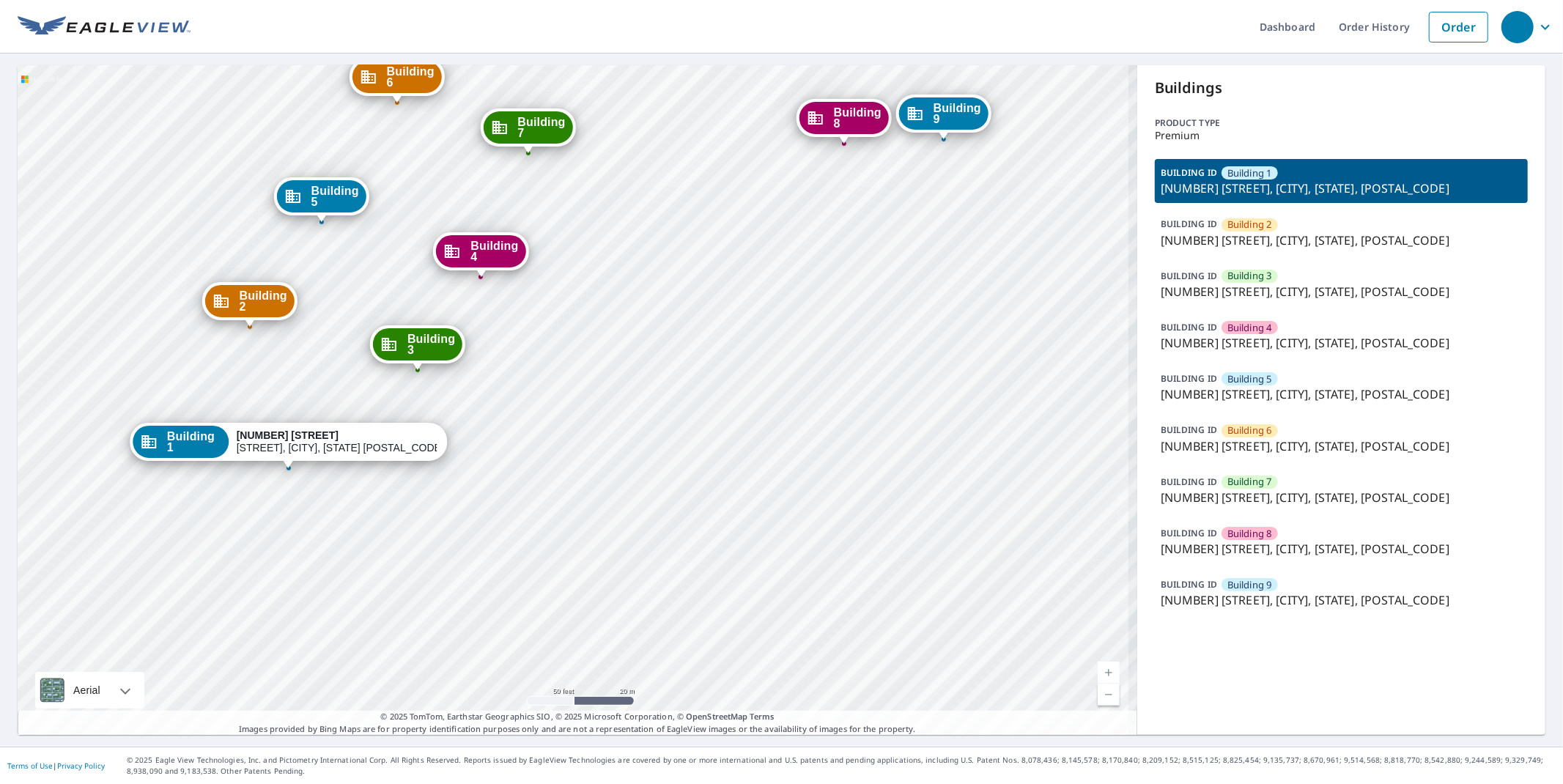 drag, startPoint x: 708, startPoint y: 391, endPoint x: 898, endPoint y: 412, distance: 191.157 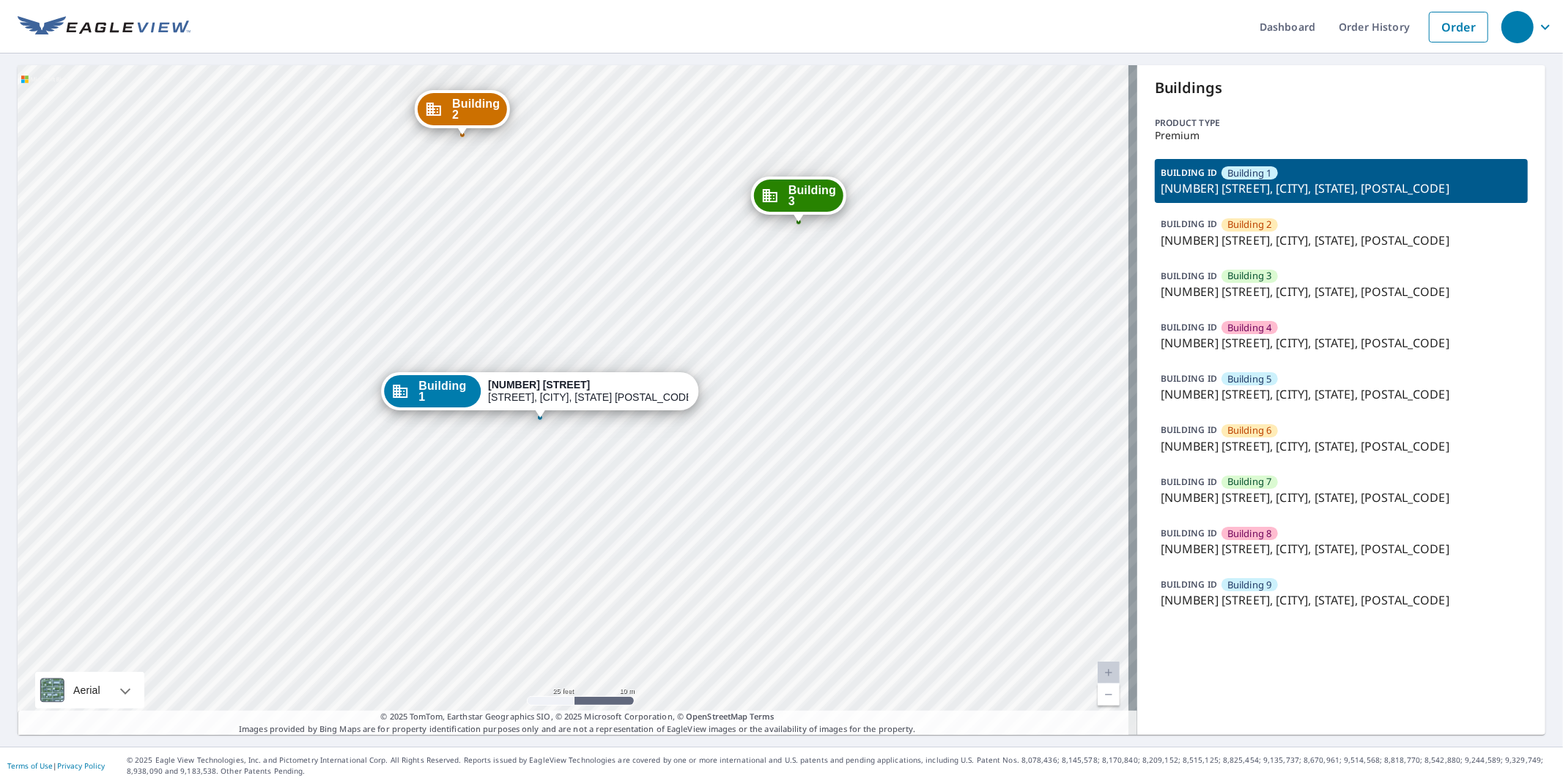 click on "[NUMBER] [STREET], [CITY], [STATE], [POSTAL_CODE]" at bounding box center (1341, 240) 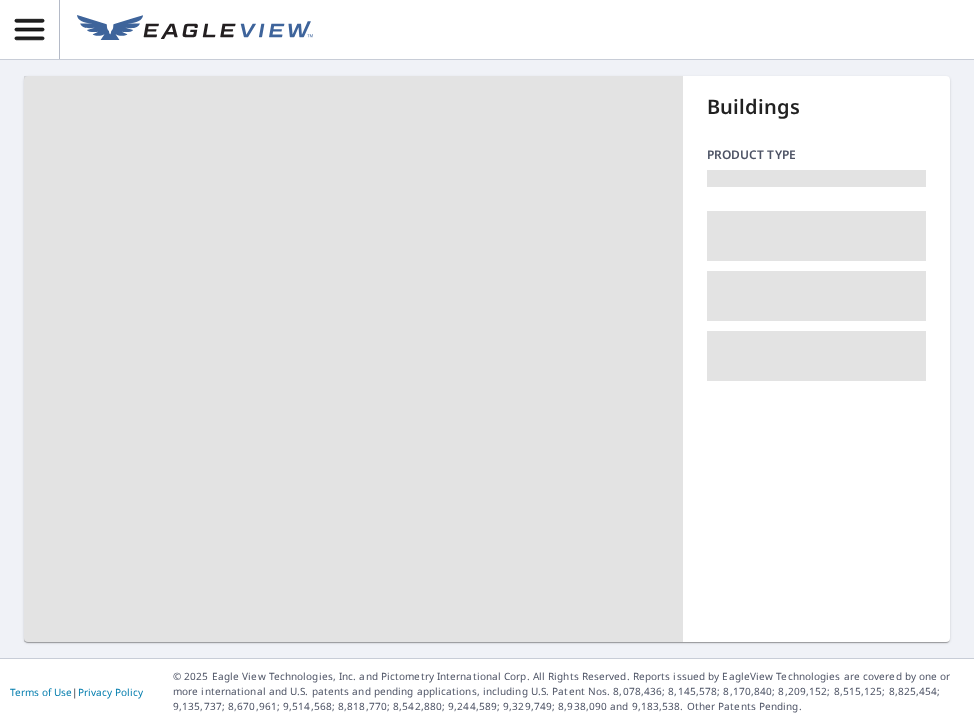scroll, scrollTop: 0, scrollLeft: 0, axis: both 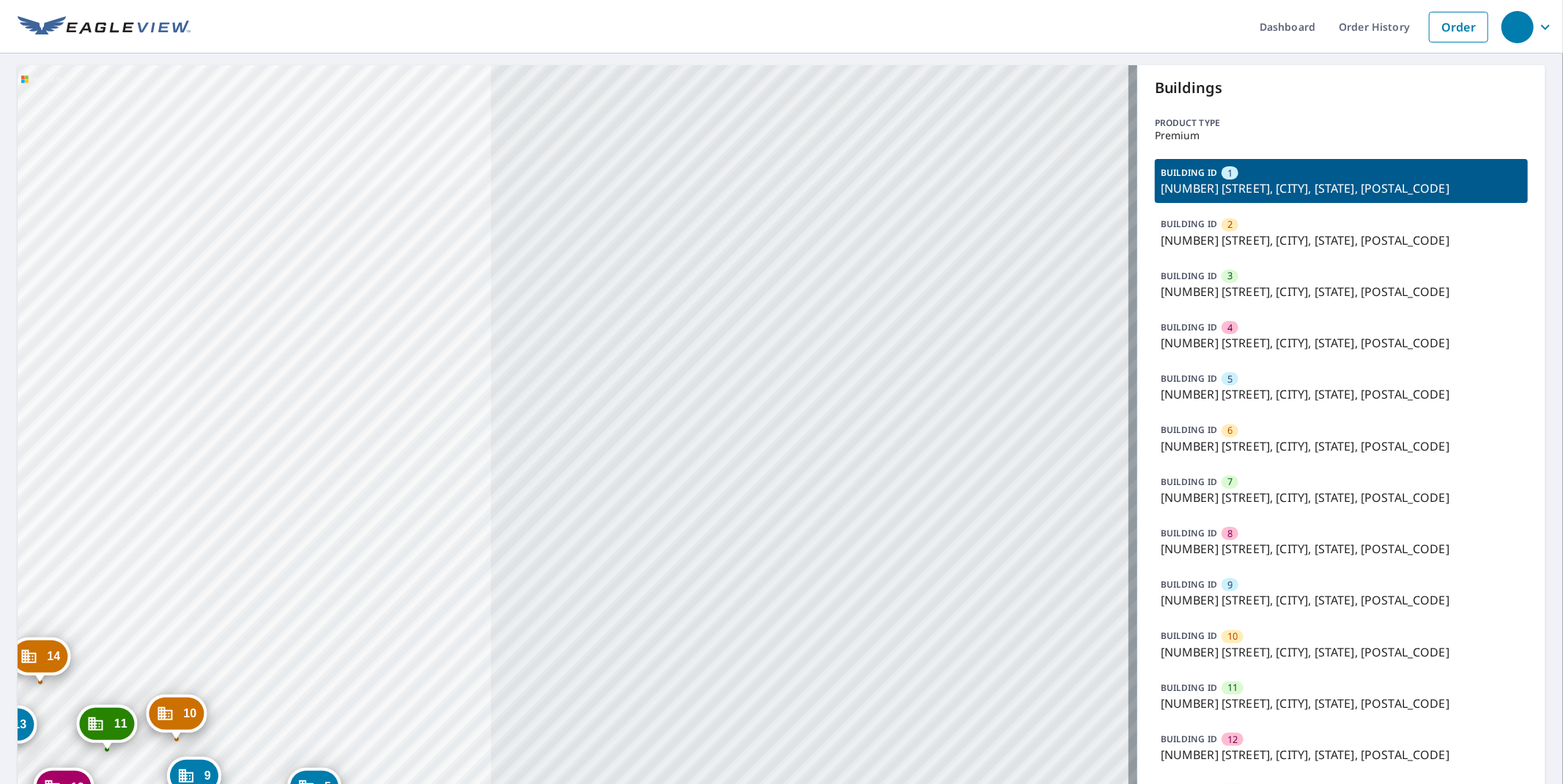 click on "[NUMBER] [STREET], [CITY], [STATE], [POSTAL_CODE]" at bounding box center [1341, 240] 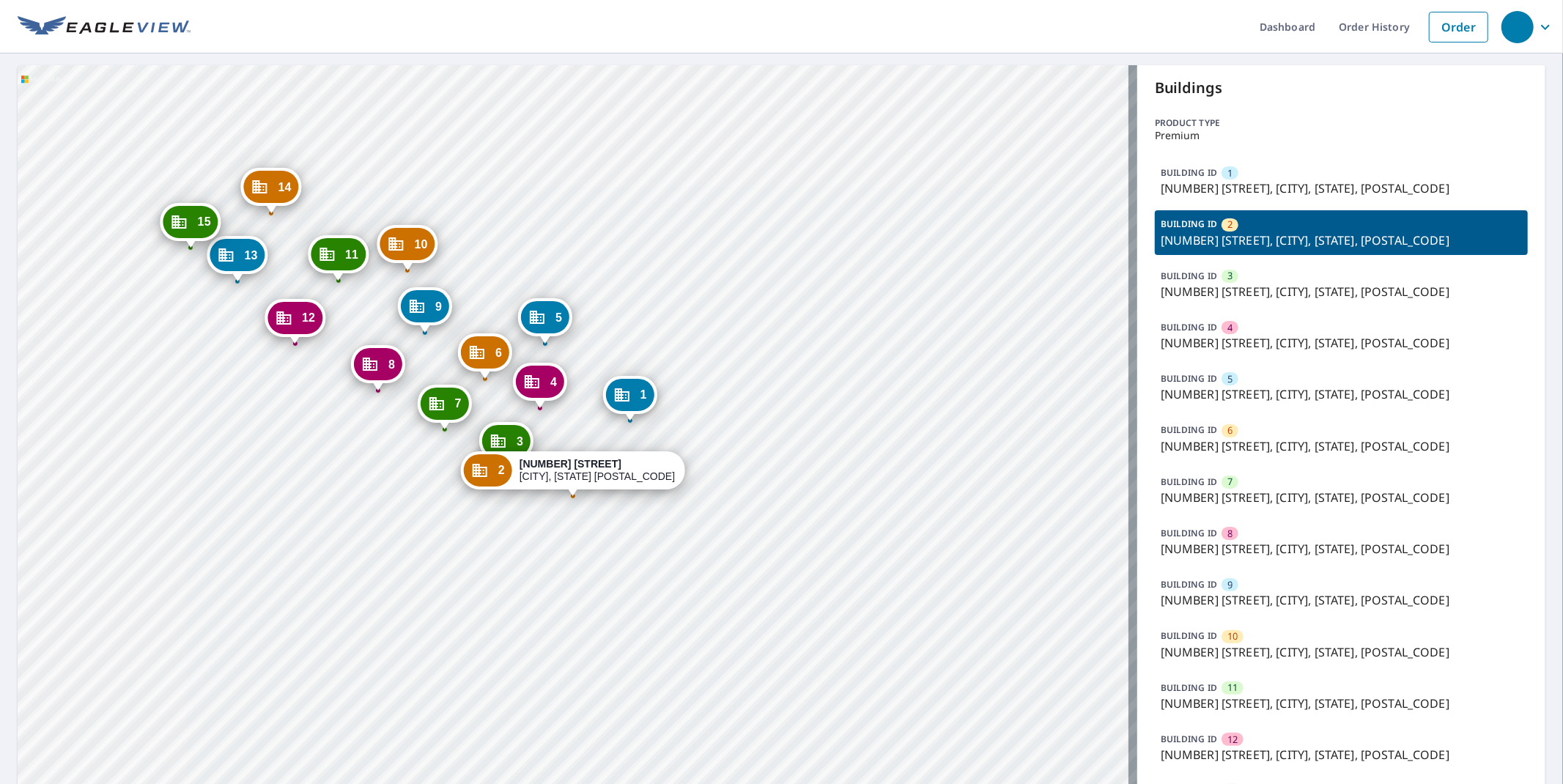 drag, startPoint x: 1263, startPoint y: 184, endPoint x: 1247, endPoint y: 225, distance: 44.011362 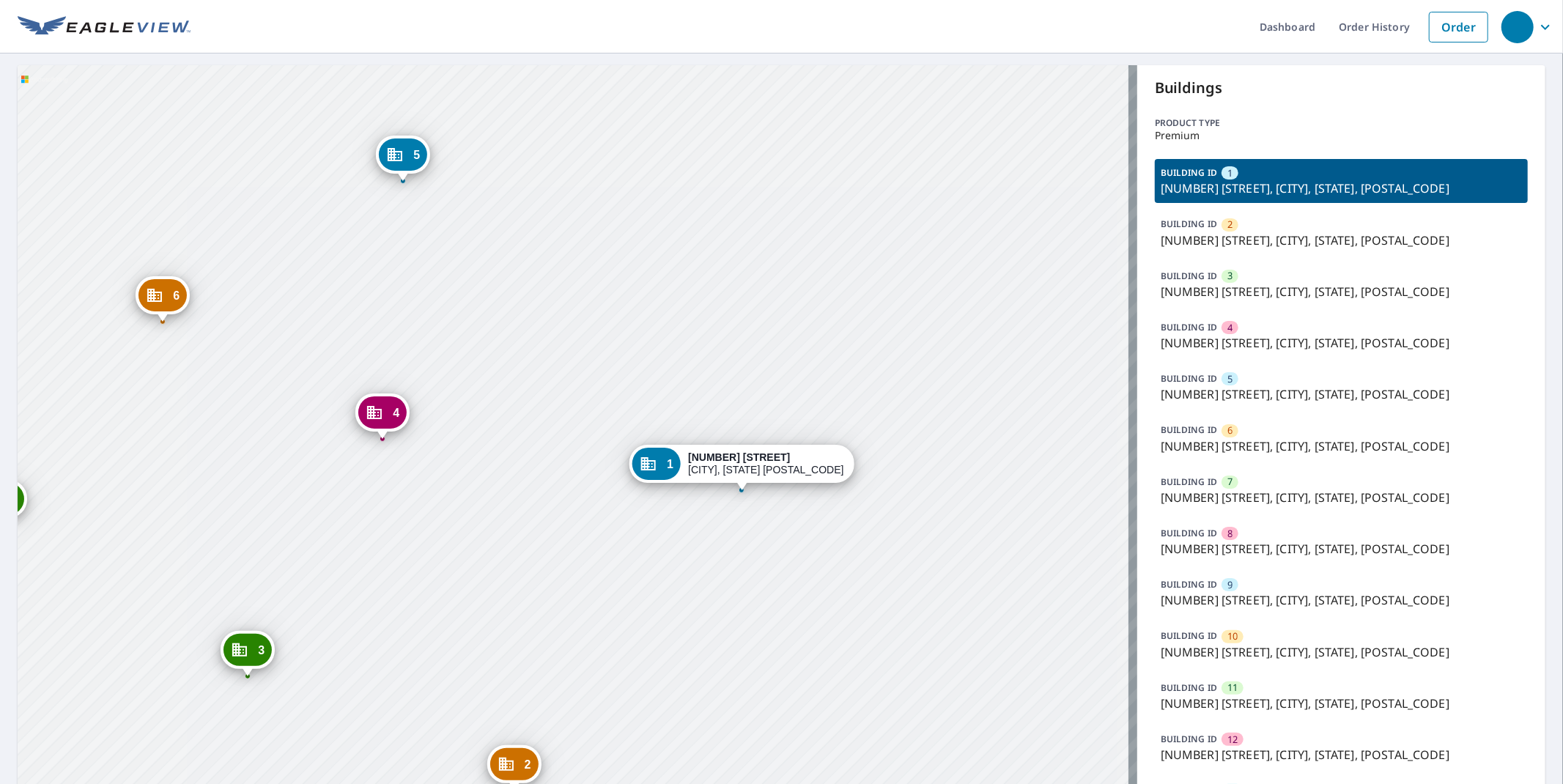 drag, startPoint x: 823, startPoint y: 366, endPoint x: 632, endPoint y: 466, distance: 215.59453 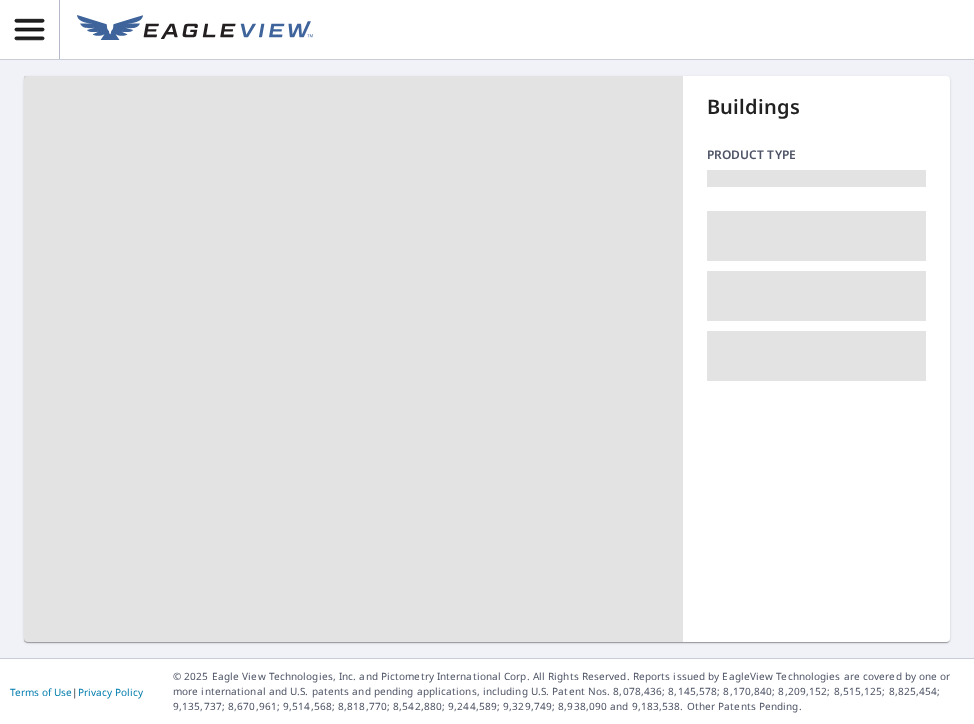scroll, scrollTop: 0, scrollLeft: 0, axis: both 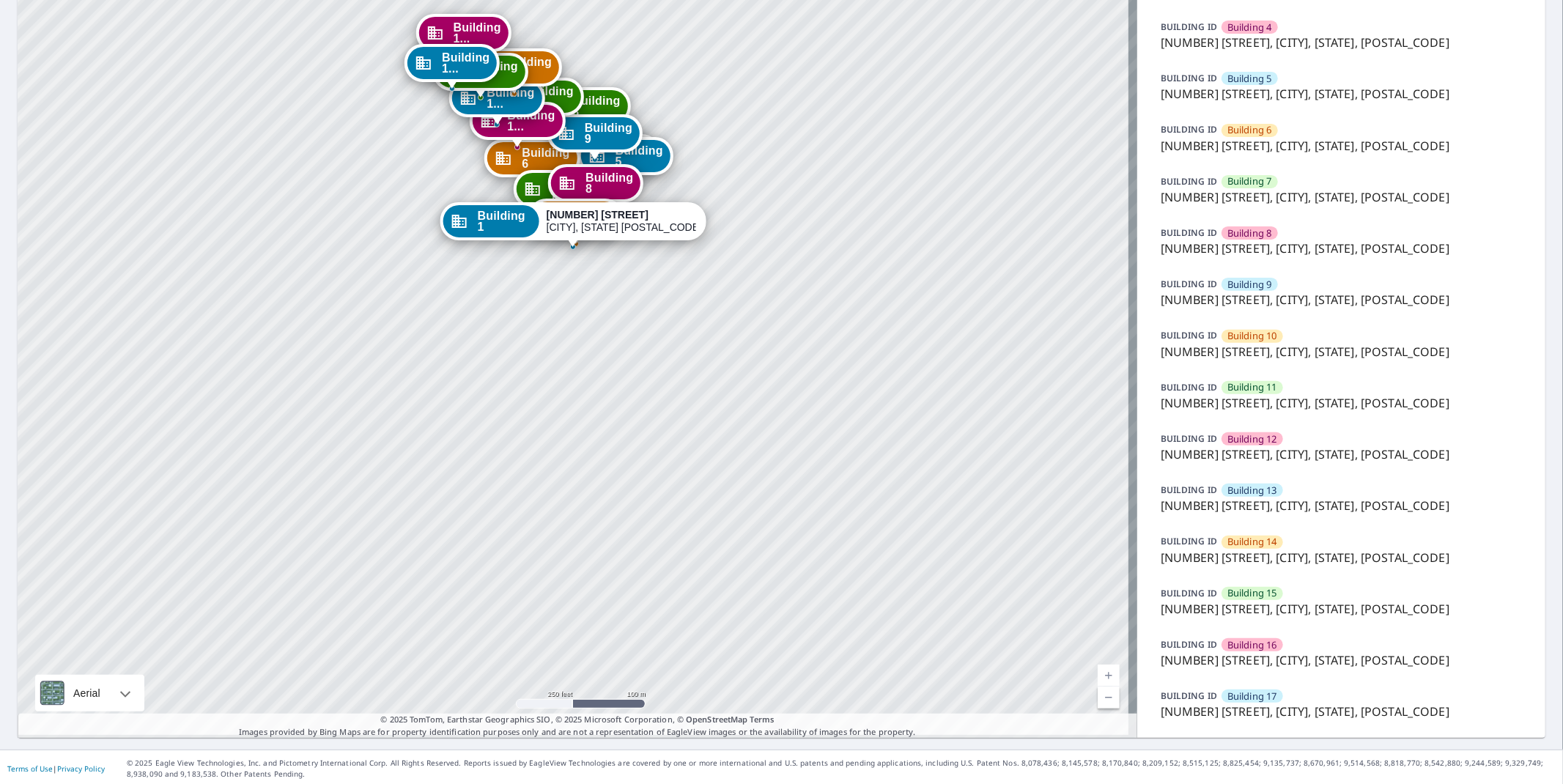 click on "[NUMBER] [STREET], [CITY], [STATE], [POSTAL_CODE]" at bounding box center (1341, 711) 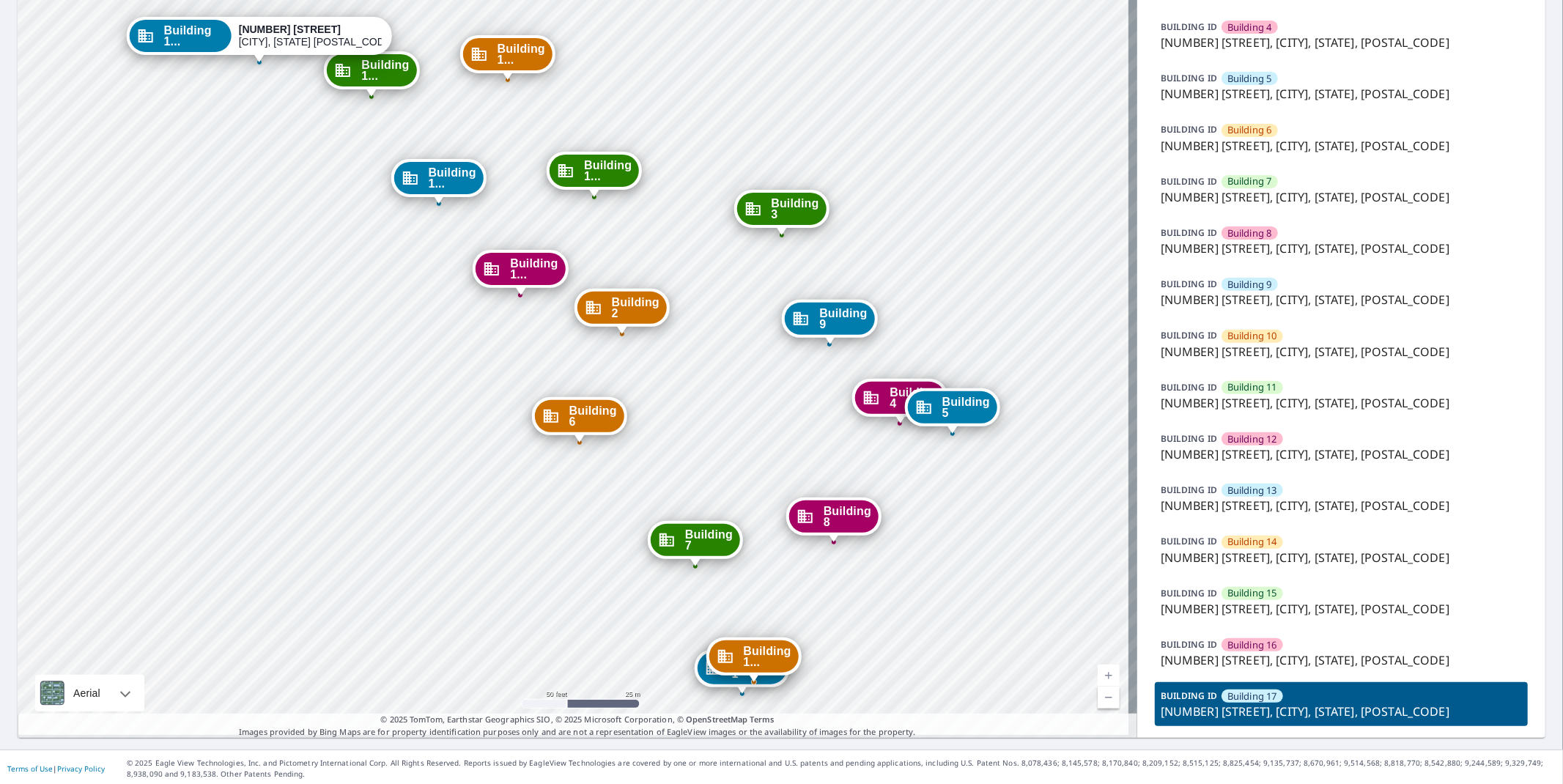 drag, startPoint x: 319, startPoint y: 500, endPoint x: 385, endPoint y: 603, distance: 122.33152 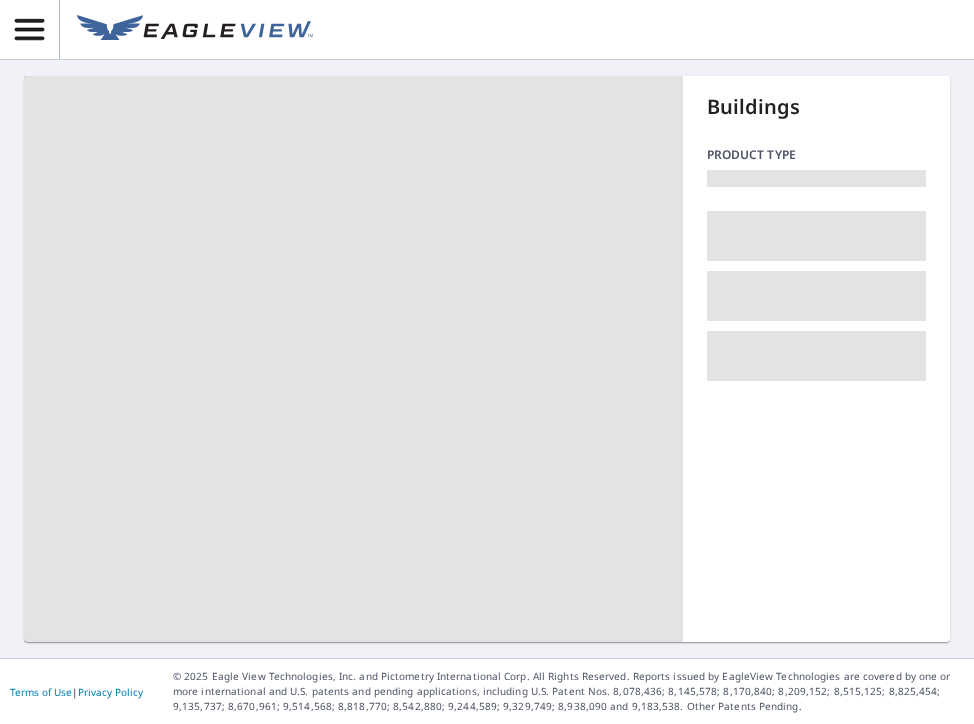scroll, scrollTop: 0, scrollLeft: 0, axis: both 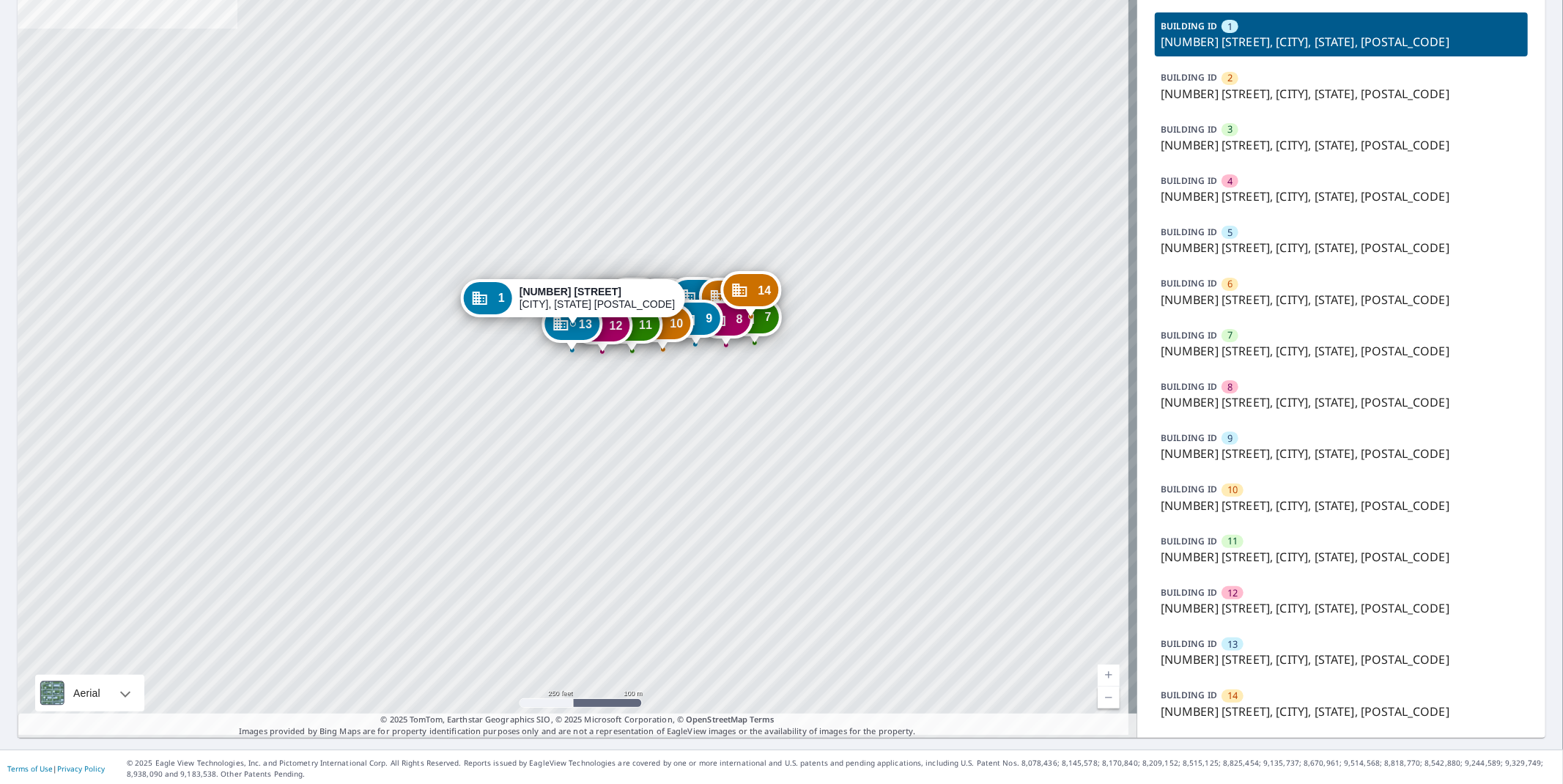 click on "BUILDING ID" at bounding box center (1189, 695) 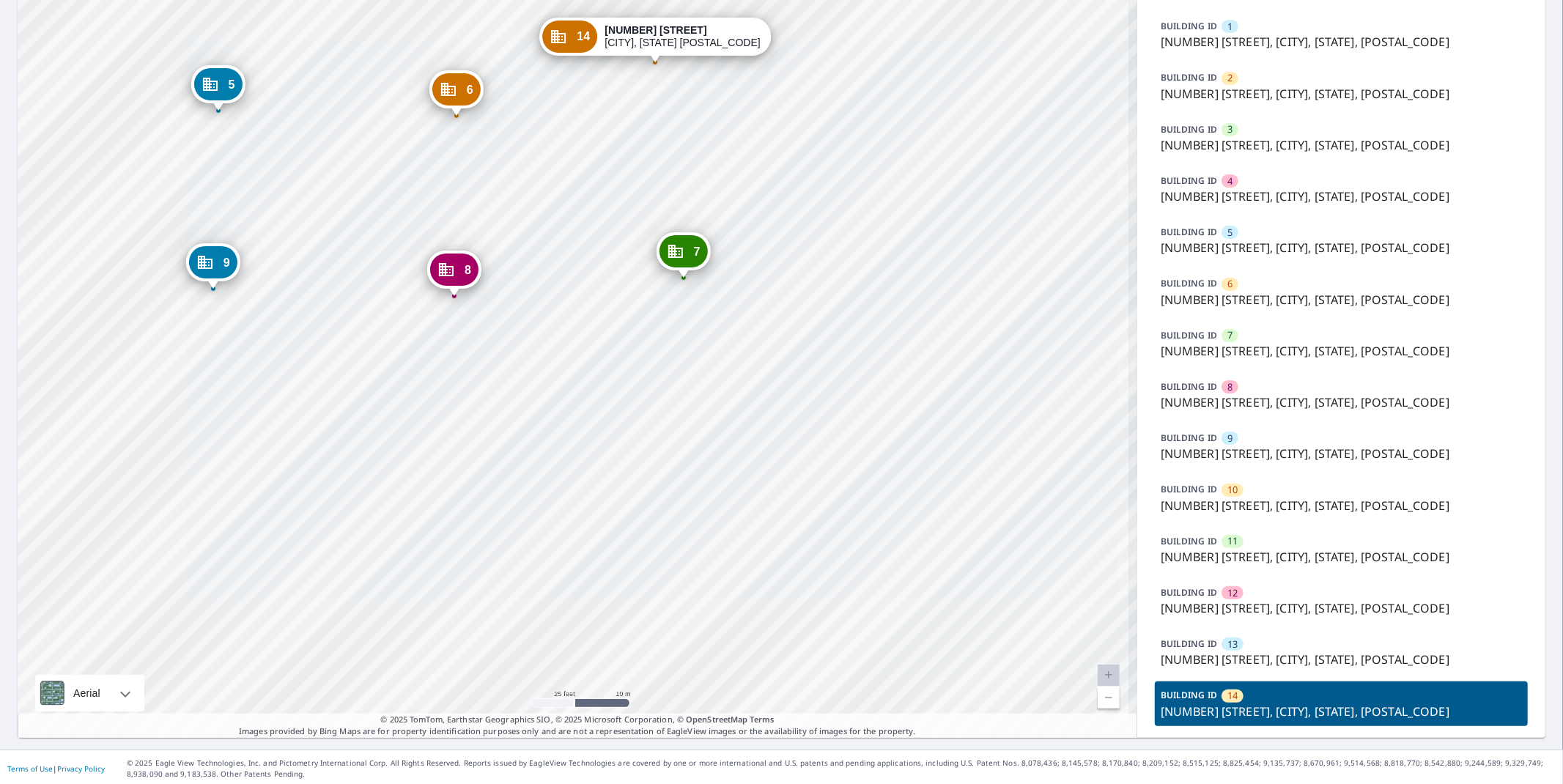 drag, startPoint x: 475, startPoint y: 367, endPoint x: 497, endPoint y: 434, distance: 70.5195 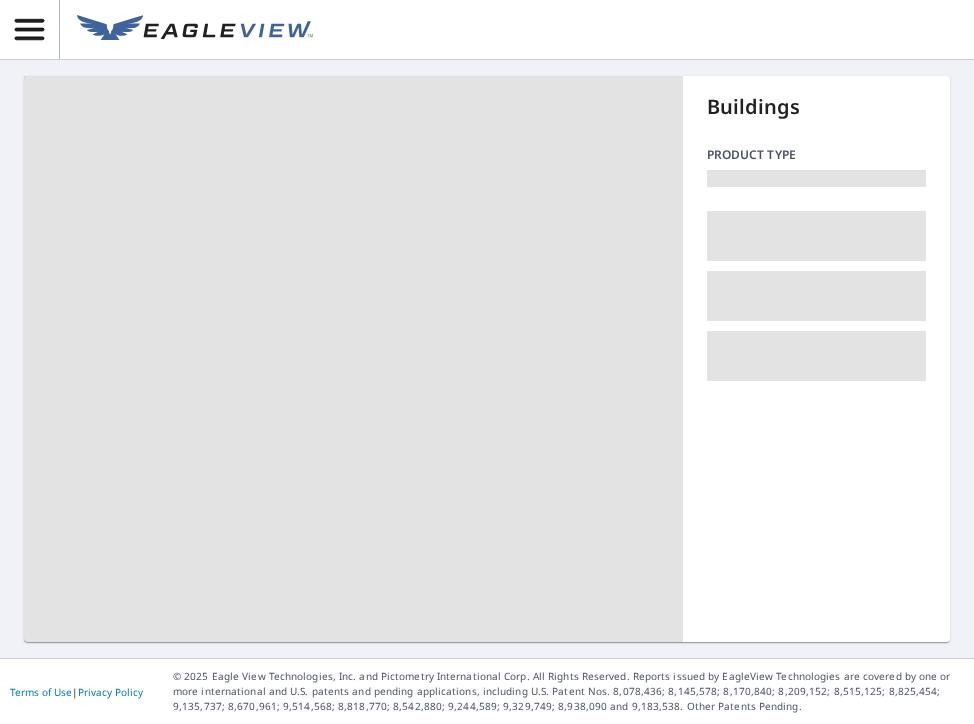 scroll, scrollTop: 0, scrollLeft: 0, axis: both 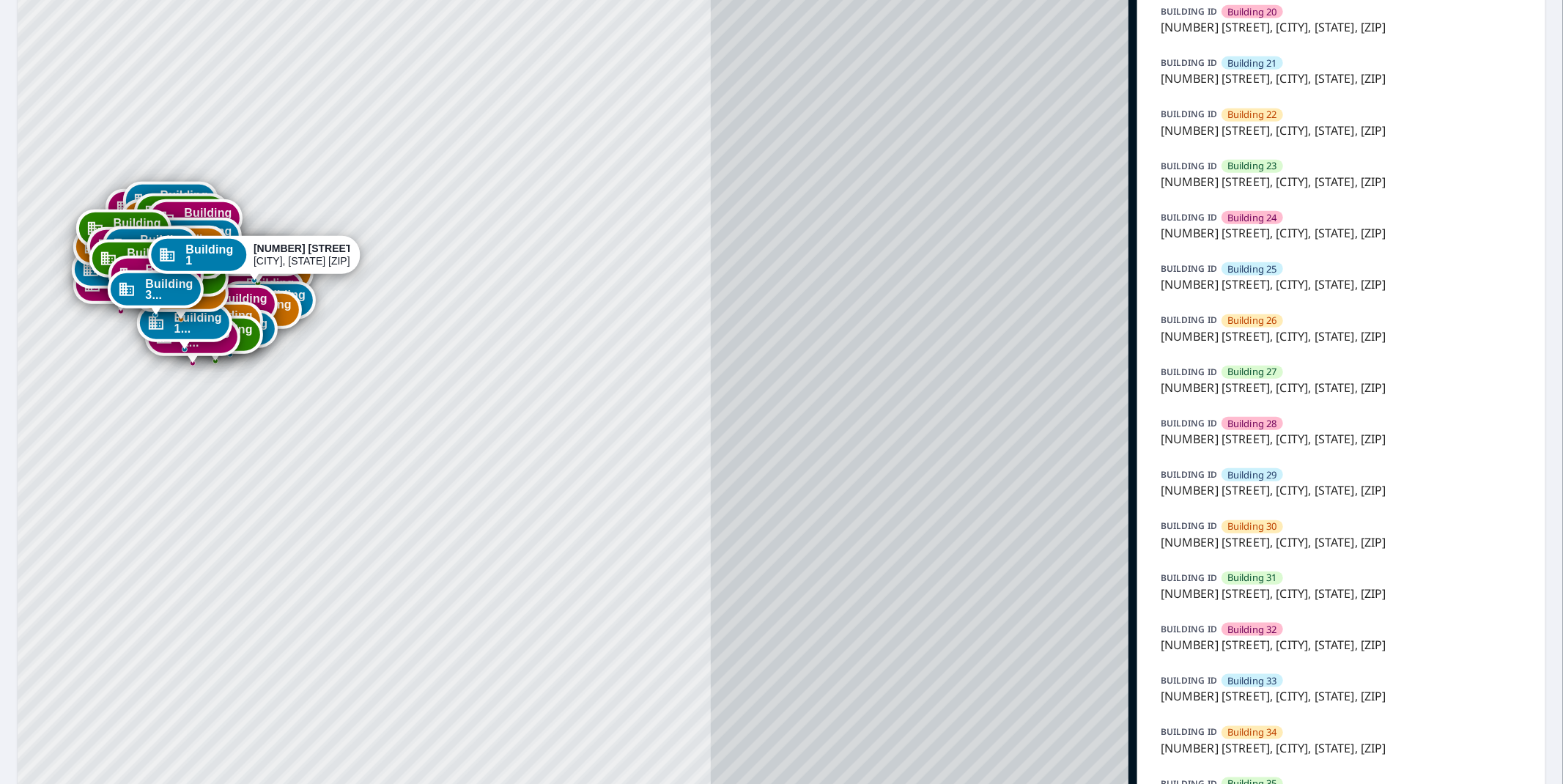 click on "BUILDING ID" at bounding box center (1189, 525) 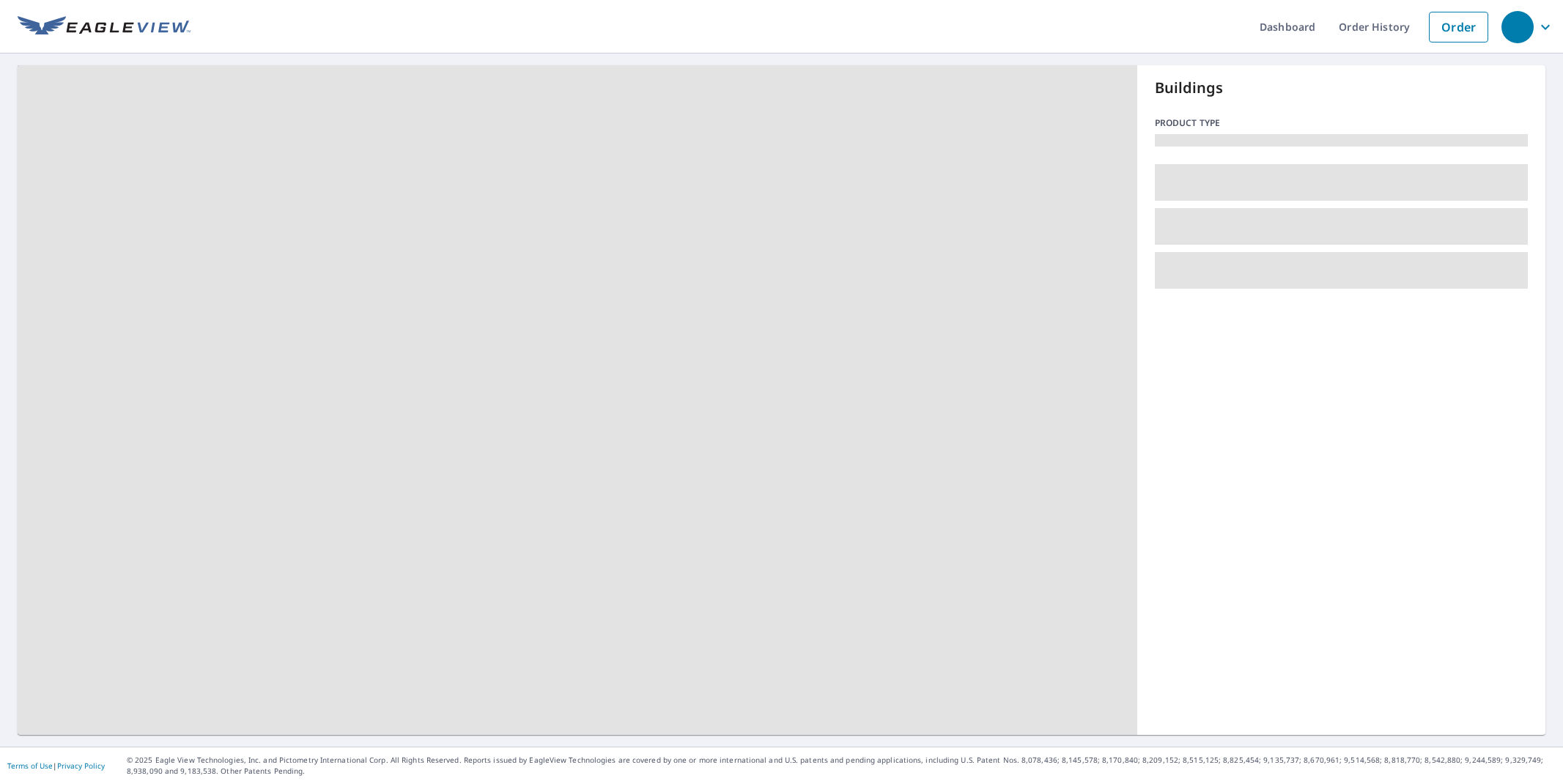 scroll, scrollTop: 0, scrollLeft: 0, axis: both 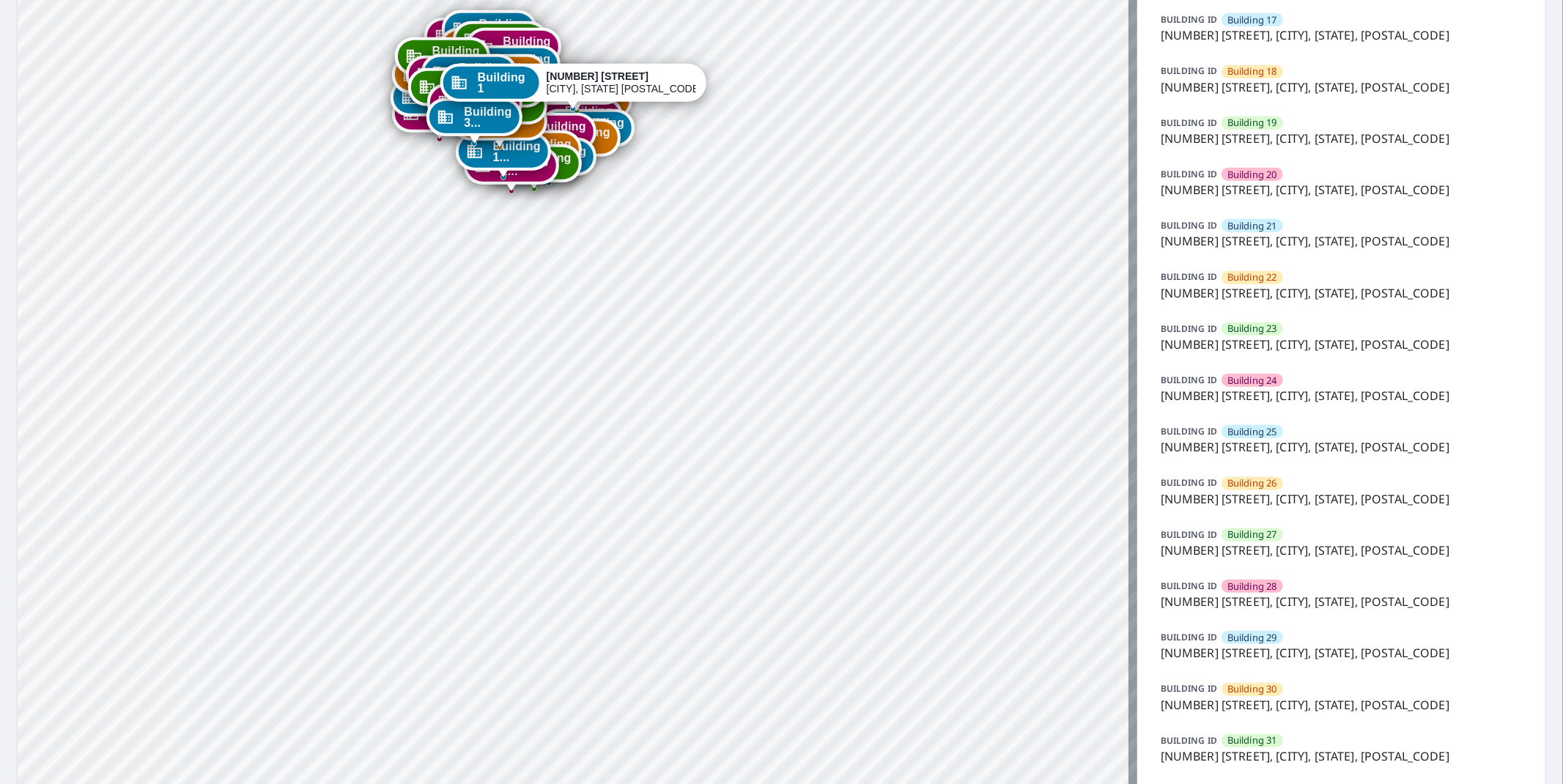 click on "[NUMBER] [STREET], [CITY], [STATE], [POSTAL_CODE]" at bounding box center [1341, 705] 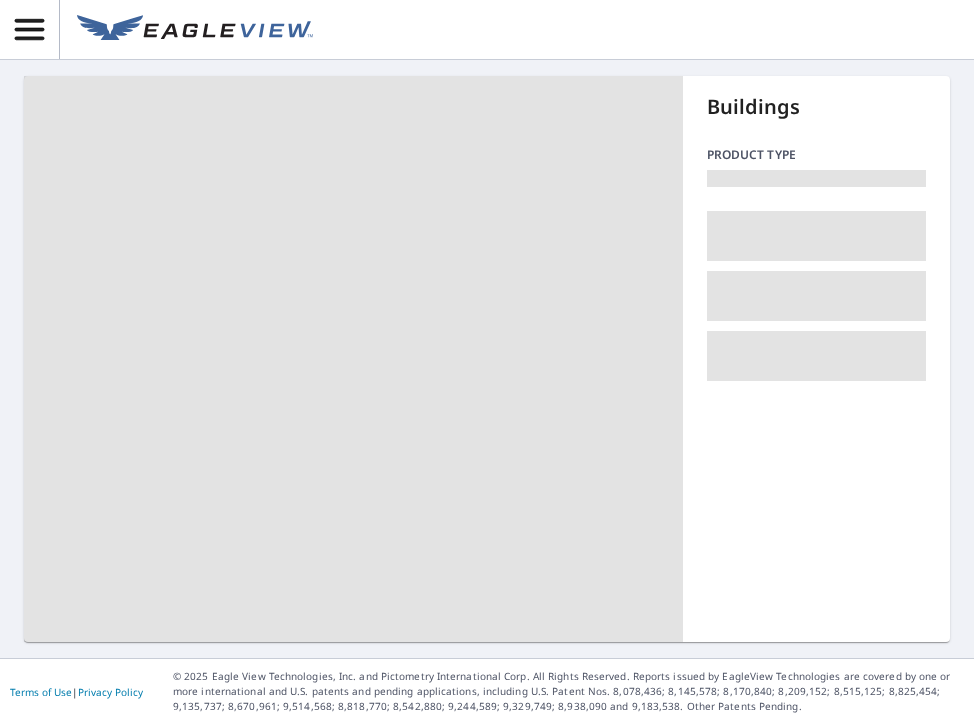 scroll, scrollTop: 0, scrollLeft: 0, axis: both 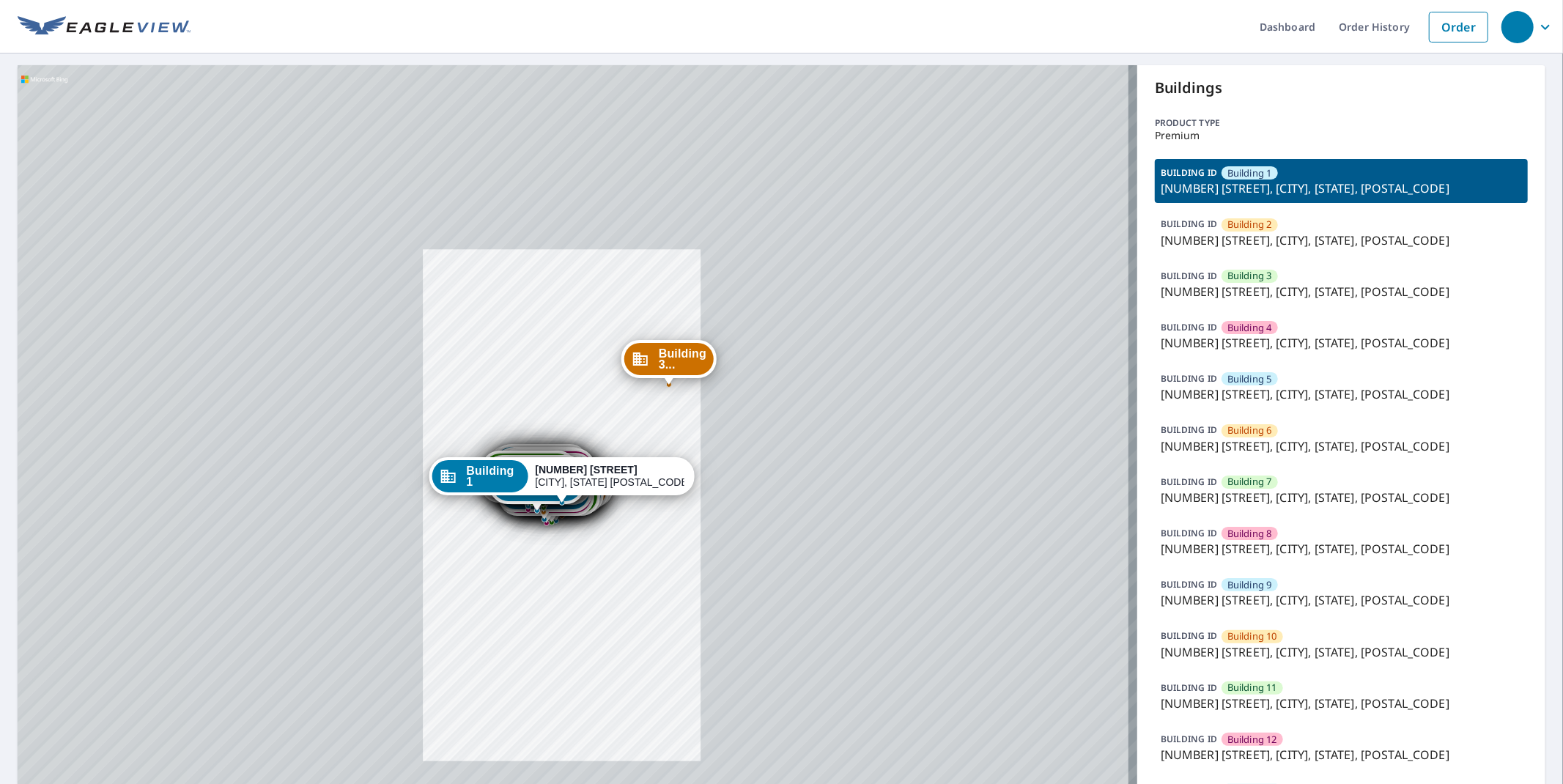 drag, startPoint x: 766, startPoint y: 361, endPoint x: 631, endPoint y: 273, distance: 161.149 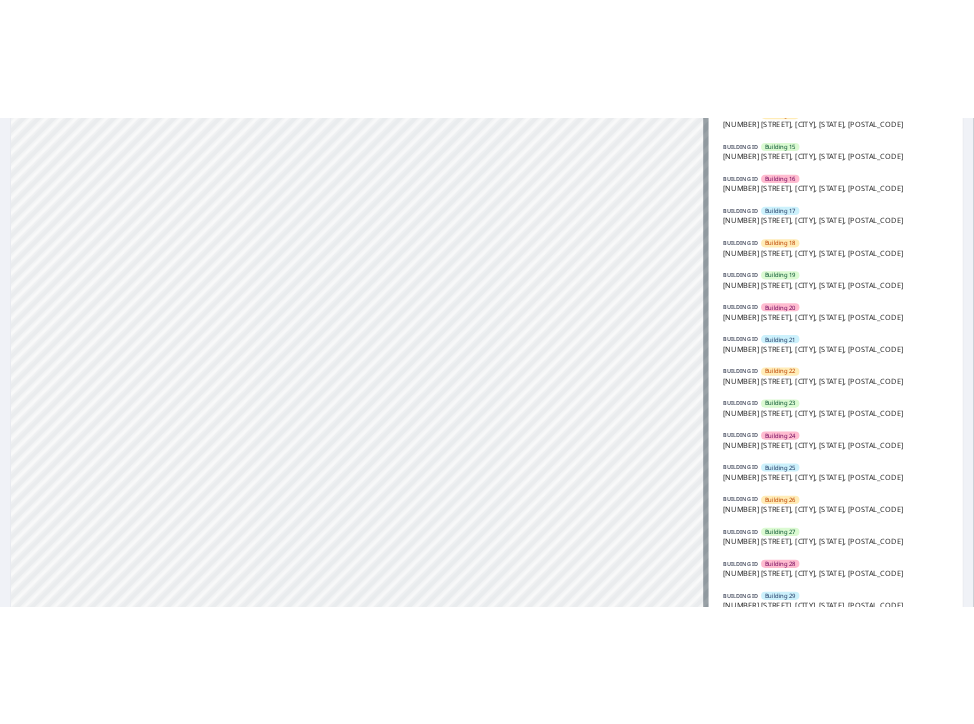 scroll, scrollTop: 1333, scrollLeft: 0, axis: vertical 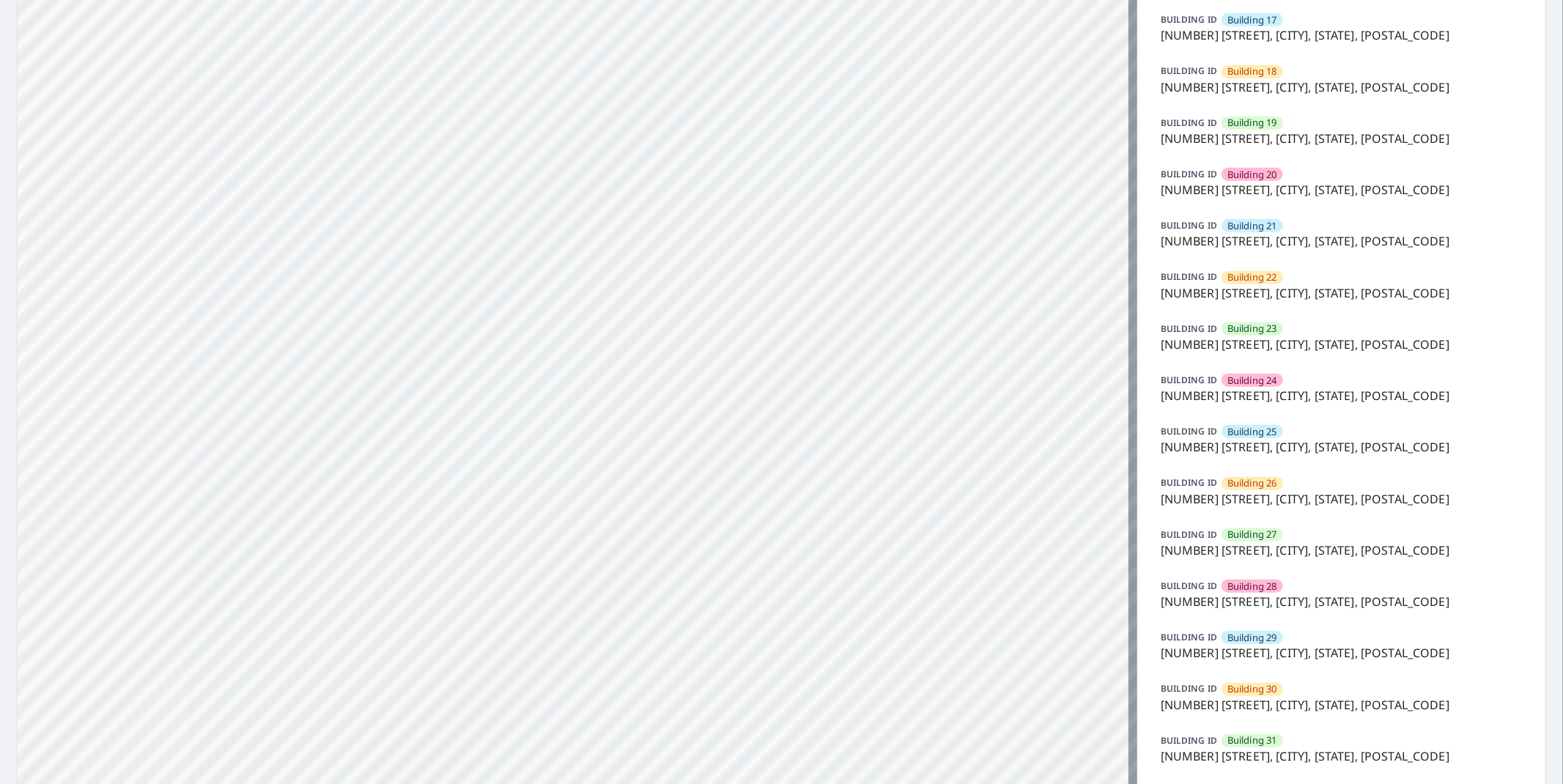 click on "3400 East Godard Road, Cottonwood, AZ, 86326" at bounding box center (1341, 705) 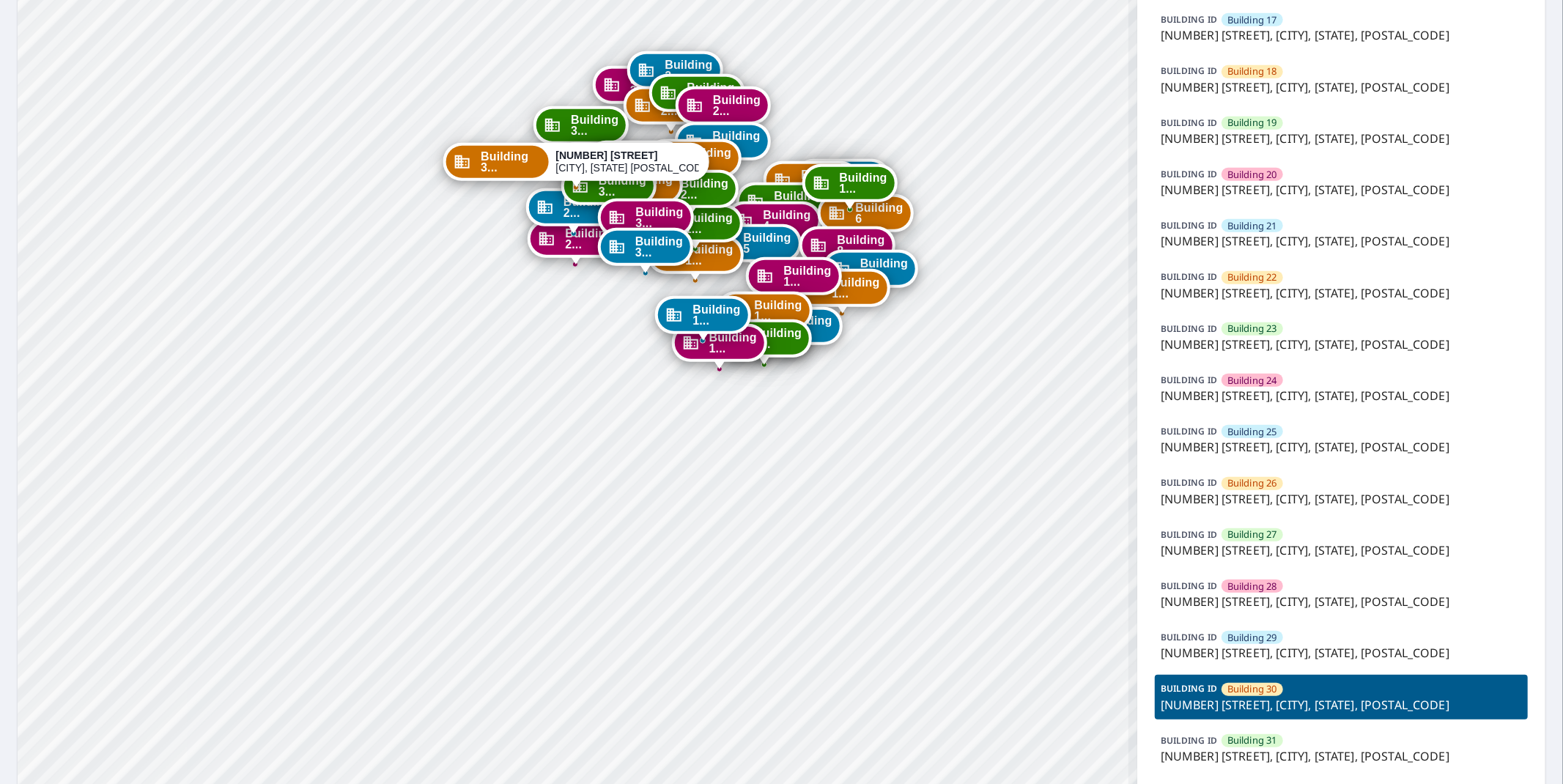 drag, startPoint x: 618, startPoint y: 421, endPoint x: 619, endPoint y: 508, distance: 87.005747 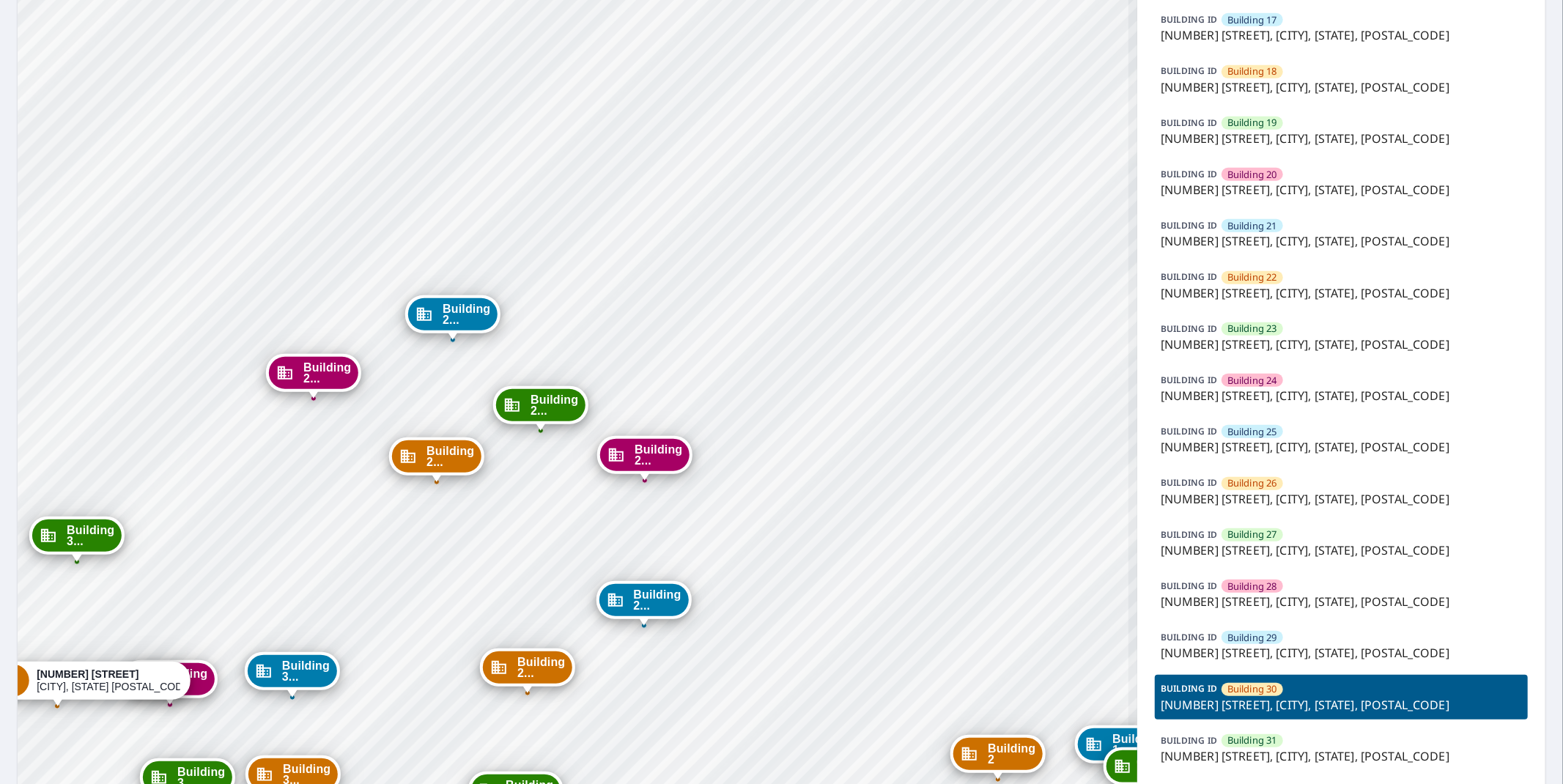 drag, startPoint x: 829, startPoint y: 226, endPoint x: 1194, endPoint y: 68, distance: 397.7298 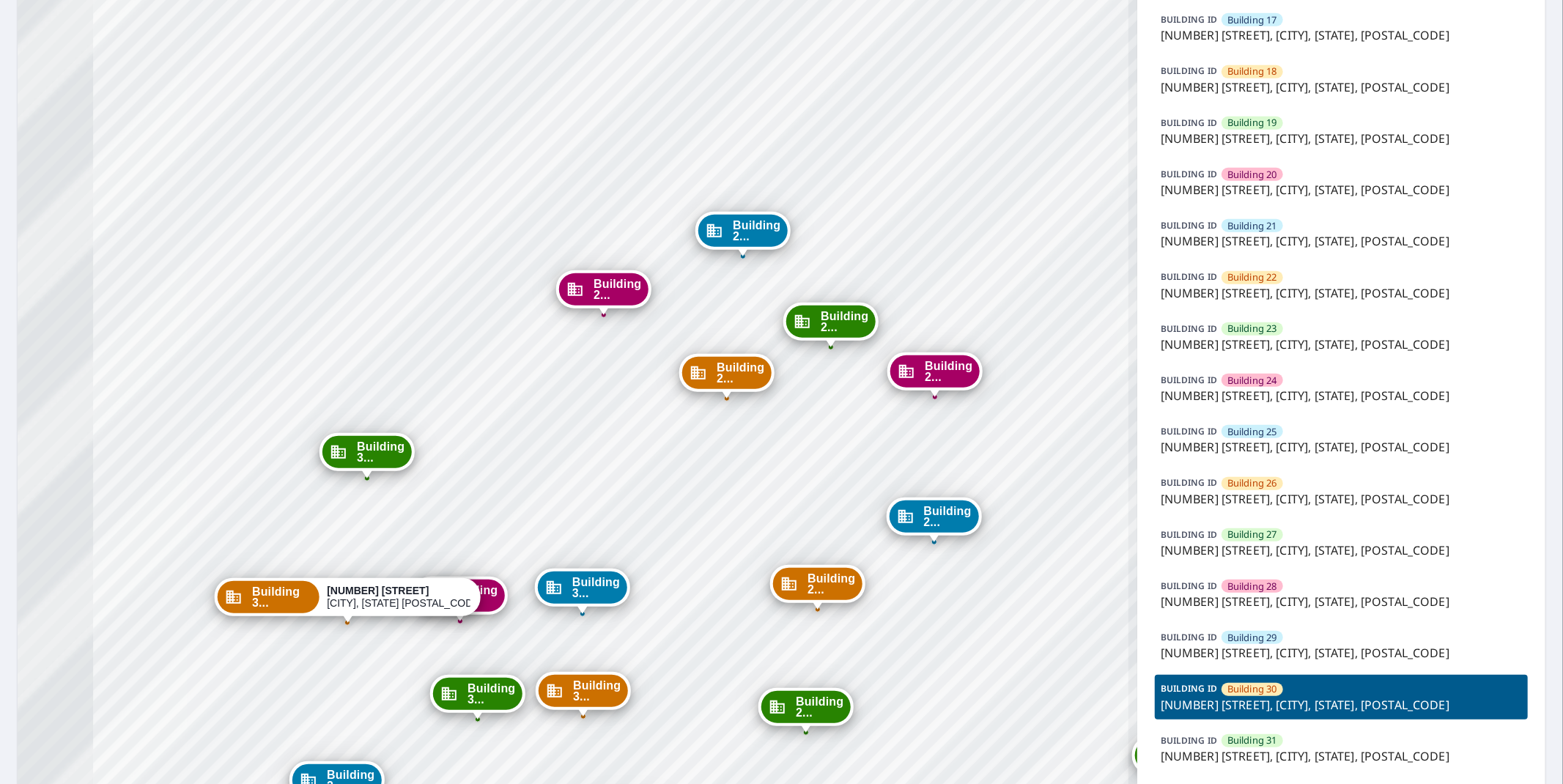 drag, startPoint x: 643, startPoint y: 402, endPoint x: 1217, endPoint y: 95, distance: 650.9416 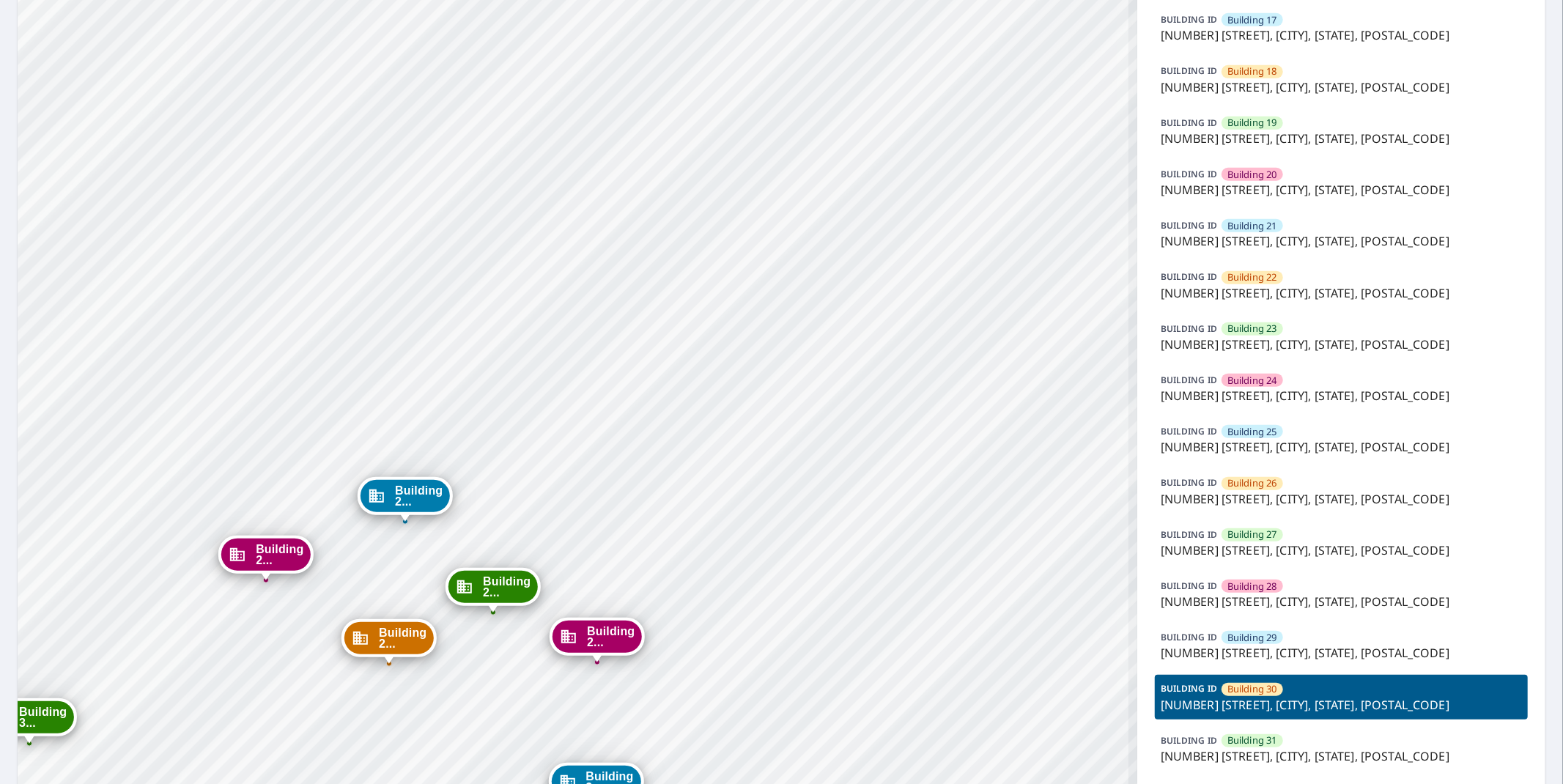 drag, startPoint x: 855, startPoint y: 385, endPoint x: 1077, endPoint y: 305, distance: 235.9746 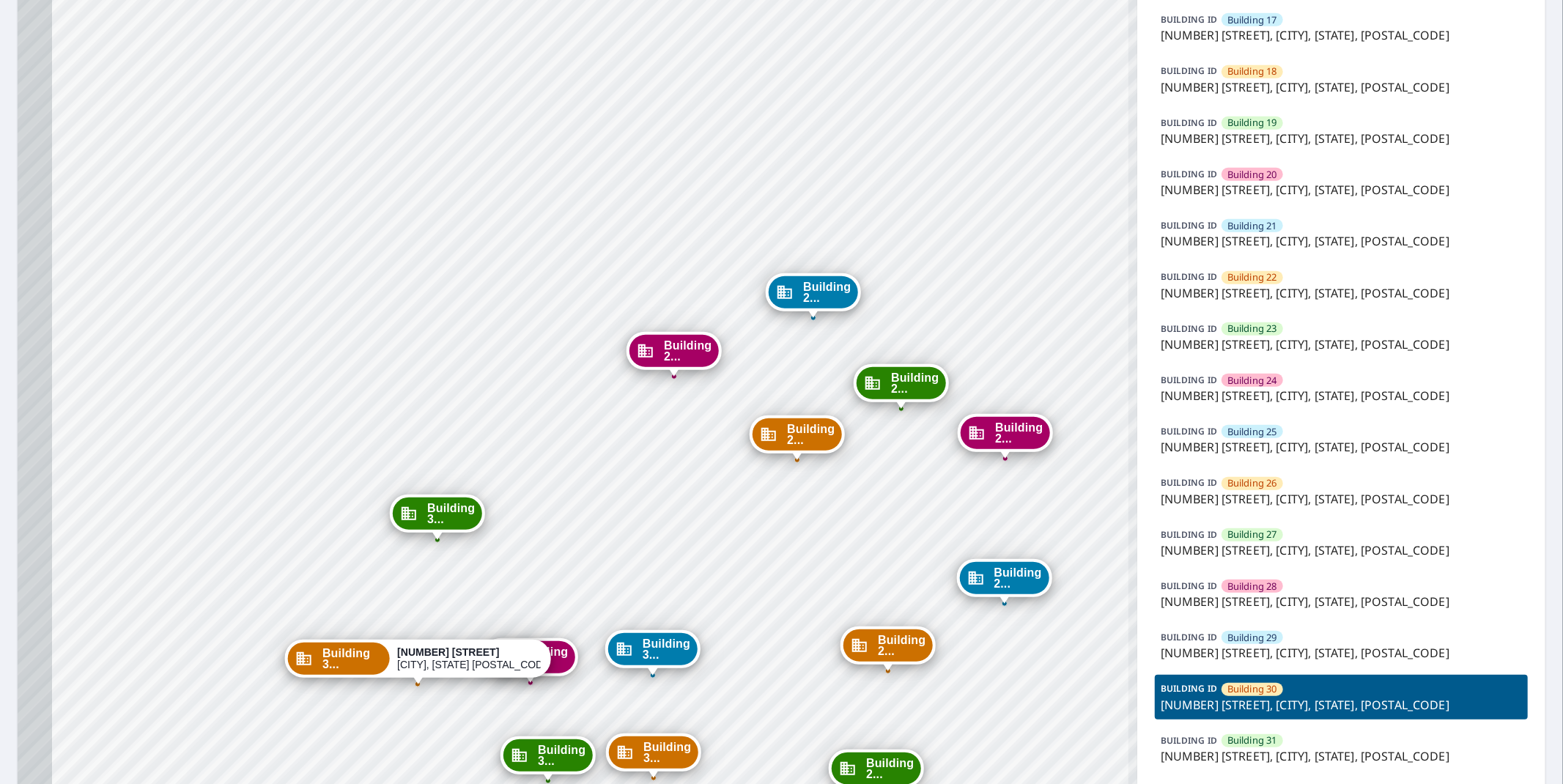 drag, startPoint x: 608, startPoint y: 500, endPoint x: 693, endPoint y: 393, distance: 136.65284 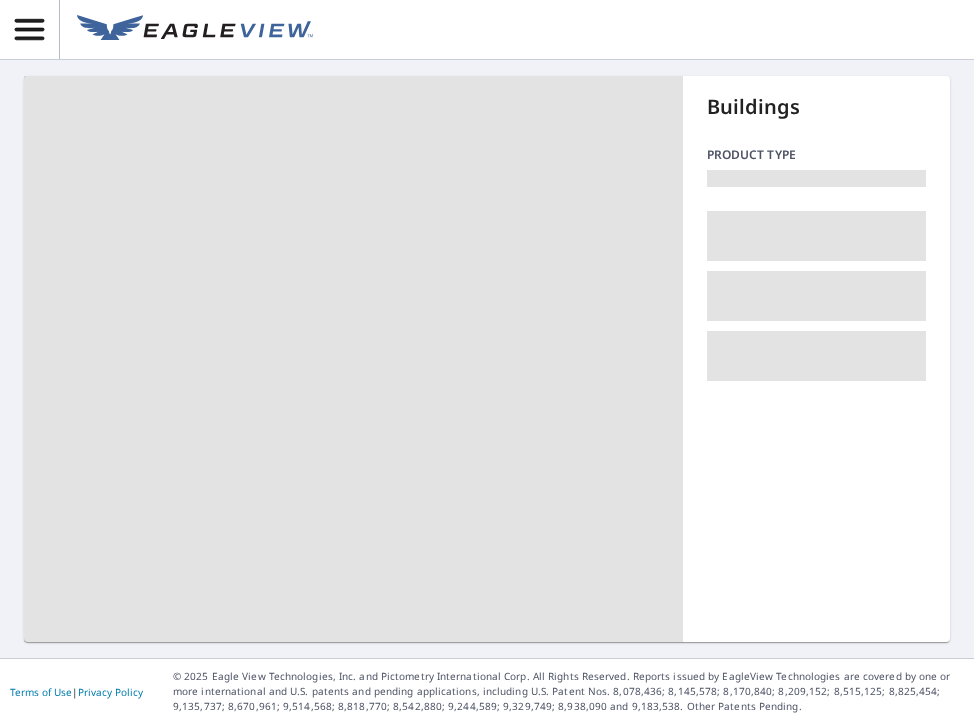scroll, scrollTop: 0, scrollLeft: 0, axis: both 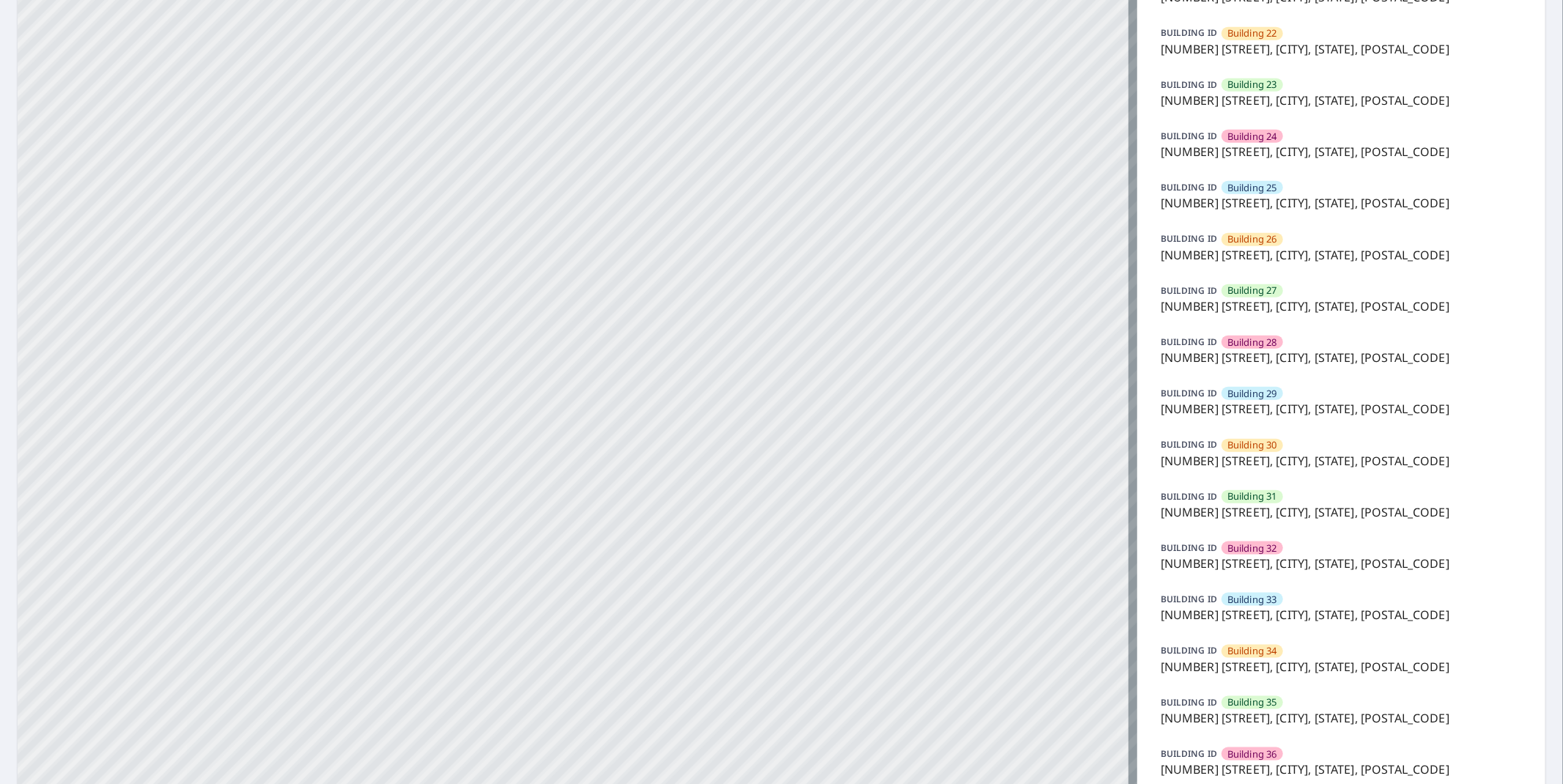 click on "BUILDING ID" at bounding box center [1189, 547] 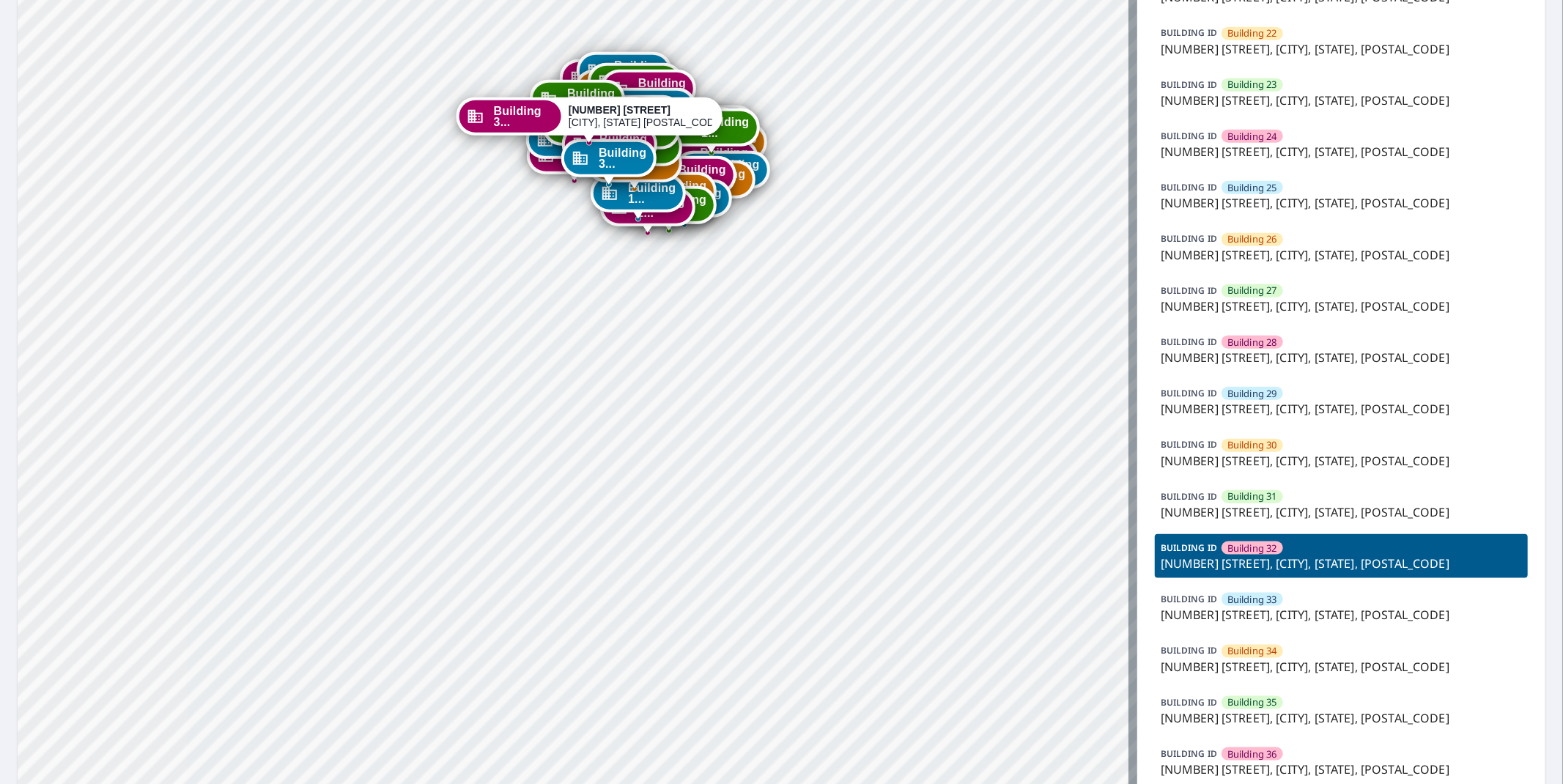 drag, startPoint x: 625, startPoint y: 281, endPoint x: 641, endPoint y: 568, distance: 287.44565 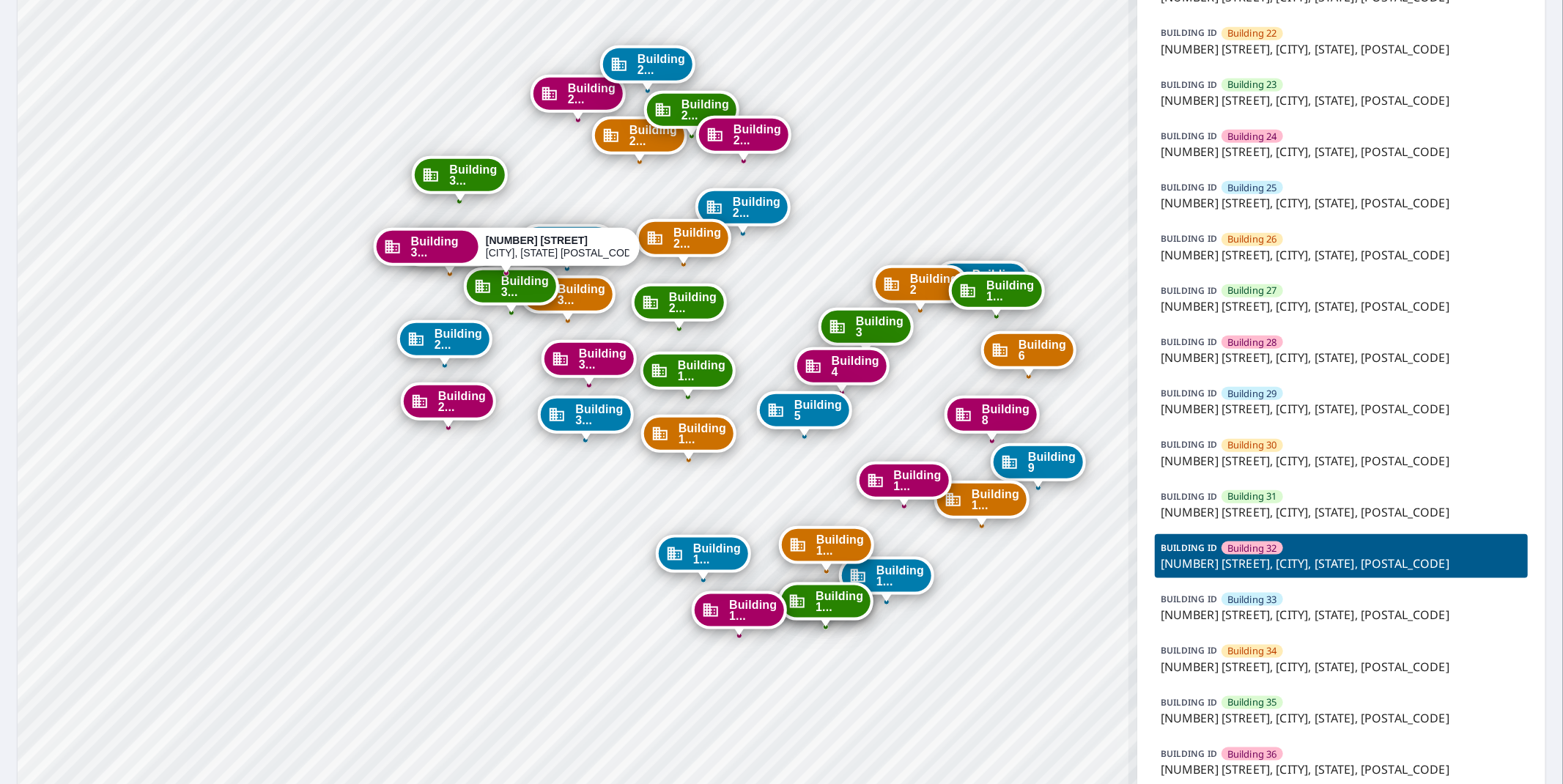 drag, startPoint x: 506, startPoint y: 290, endPoint x: 566, endPoint y: 139, distance: 162.48385 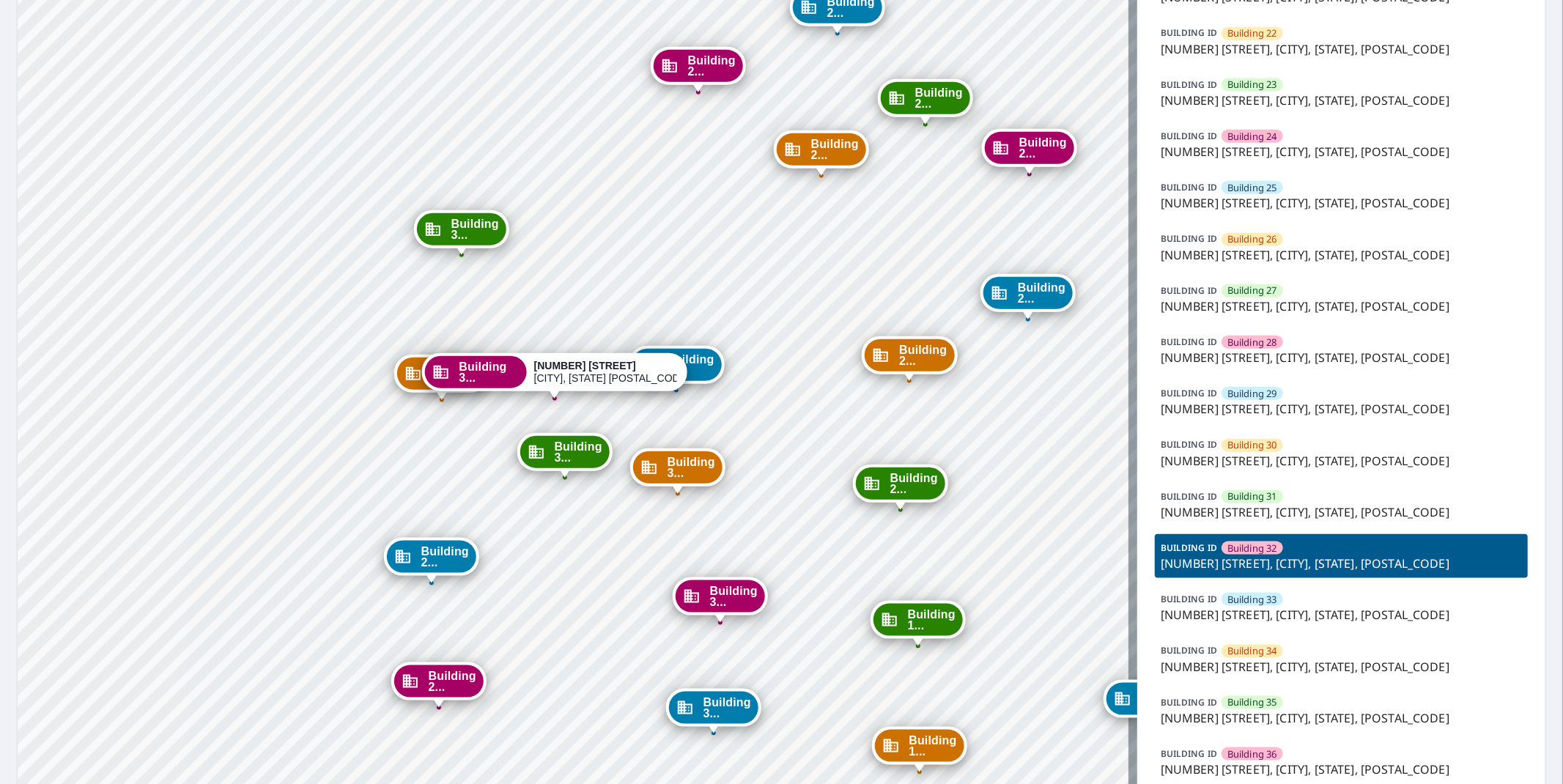 drag, startPoint x: 668, startPoint y: 288, endPoint x: 603, endPoint y: 383, distance: 115.10864 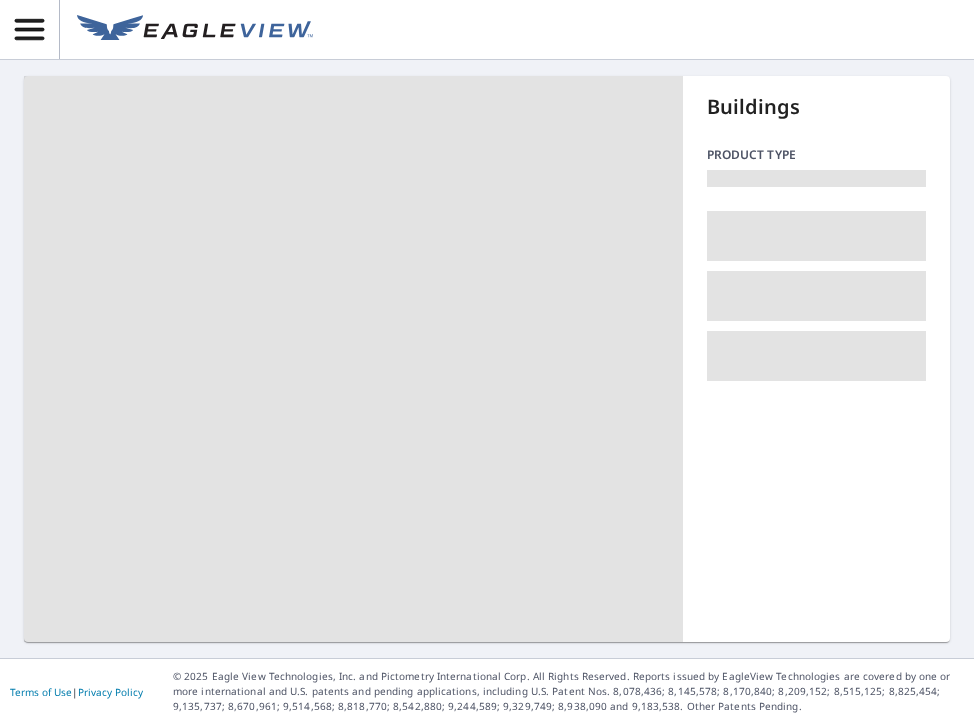 scroll, scrollTop: 0, scrollLeft: 0, axis: both 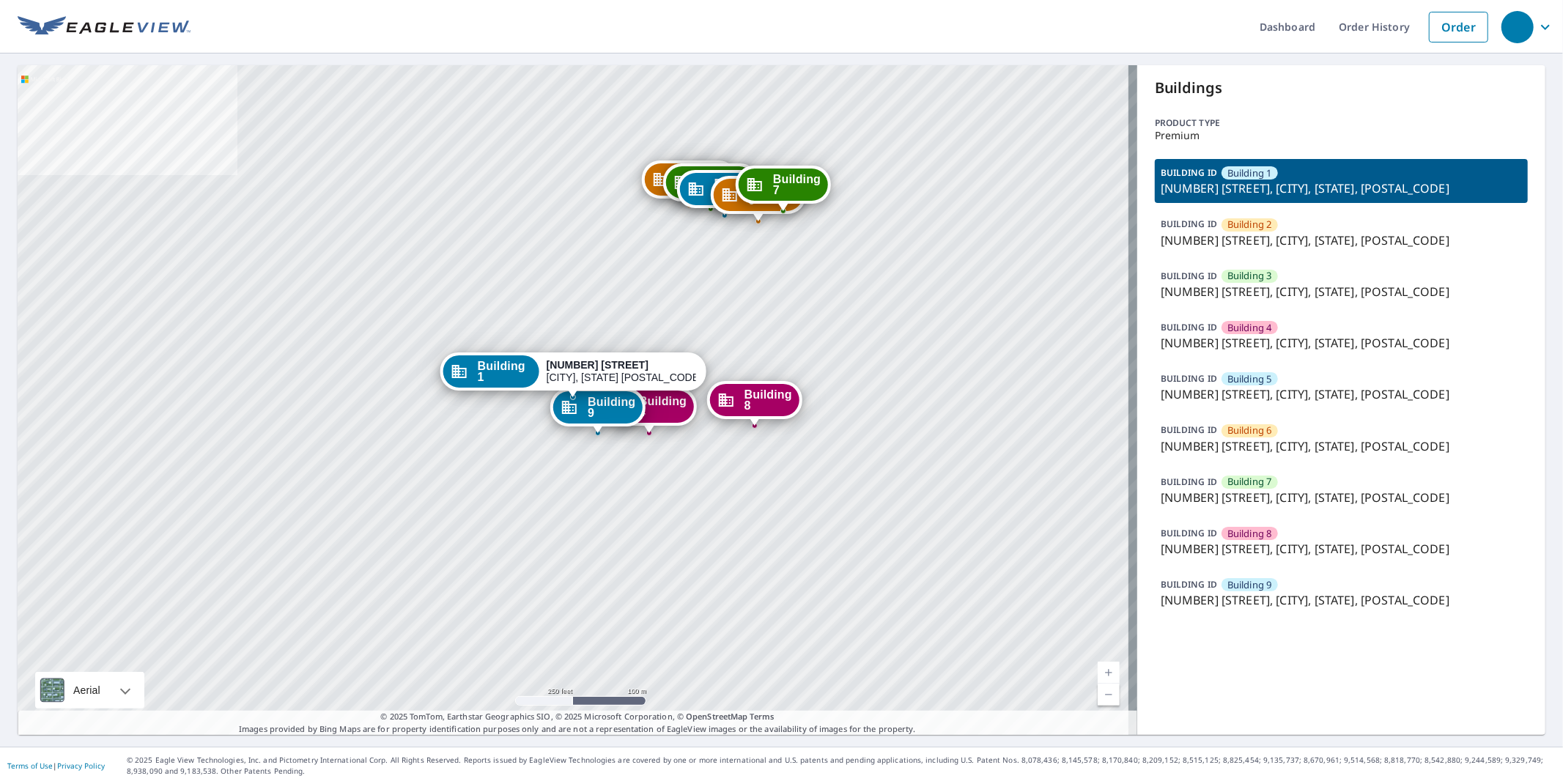 click on "BUILDING ID Building 5 [NUMBER] [STREET], [CITY], [STATE], [POSTAL_CODE]" at bounding box center [1341, 387] 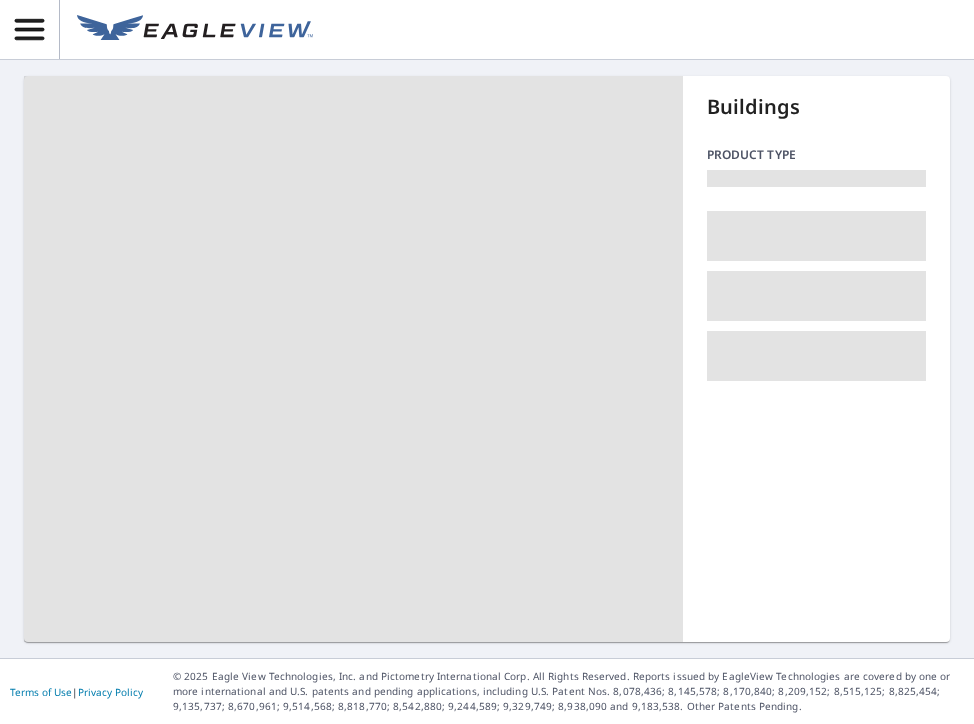 scroll, scrollTop: 0, scrollLeft: 0, axis: both 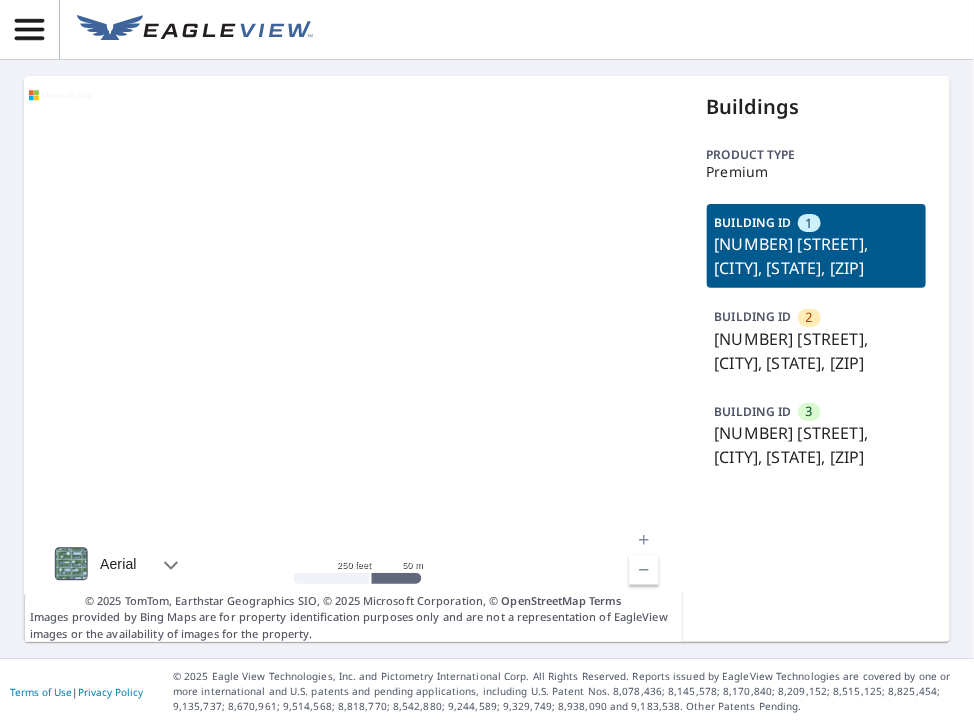 click on "[NUMBER] [STREET], [CITY], [STATE], [ZIP]" at bounding box center (817, 351) 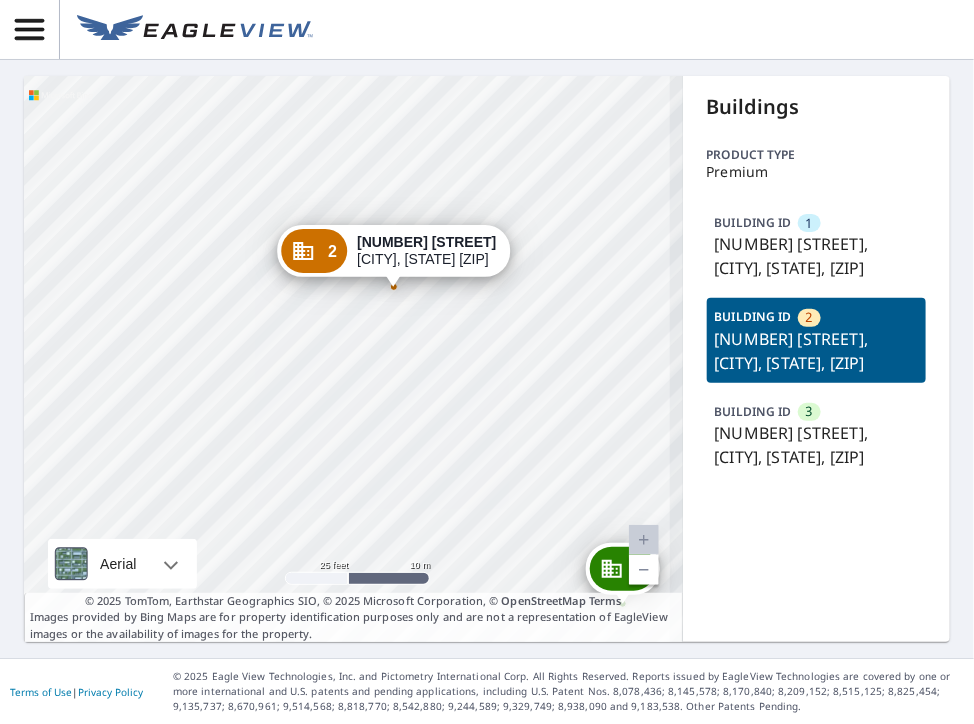 drag, startPoint x: 355, startPoint y: 436, endPoint x: 43, endPoint y: 406, distance: 313.439 